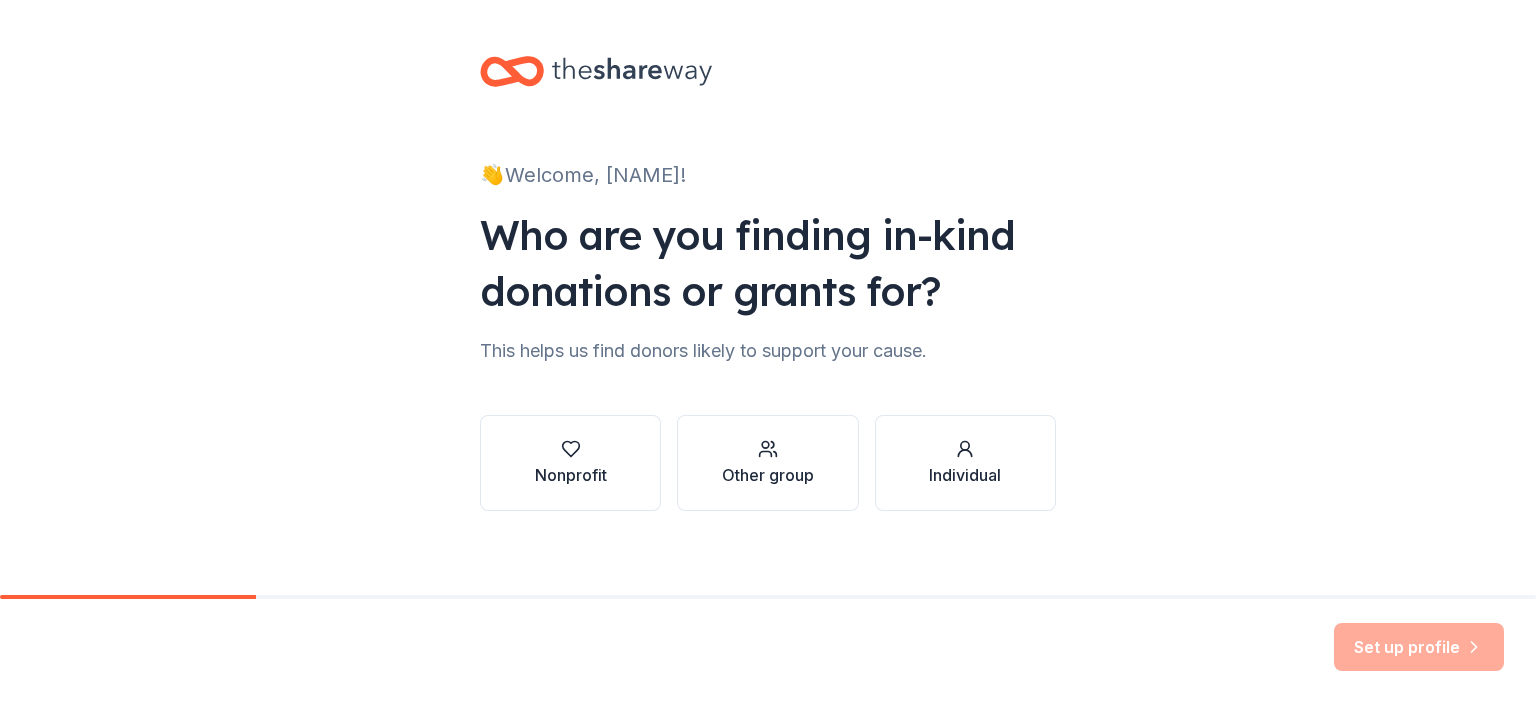 scroll, scrollTop: 0, scrollLeft: 0, axis: both 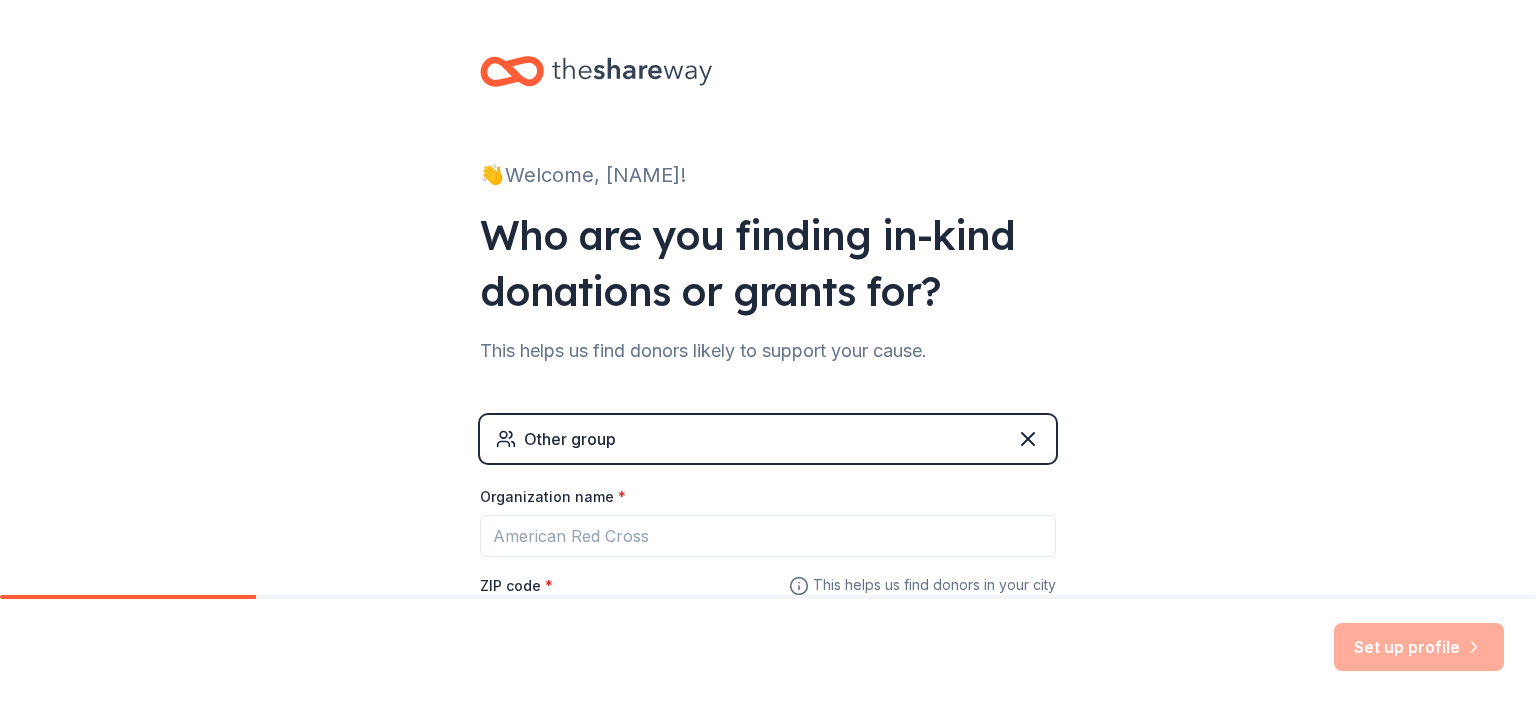 click on "Other group" at bounding box center (768, 439) 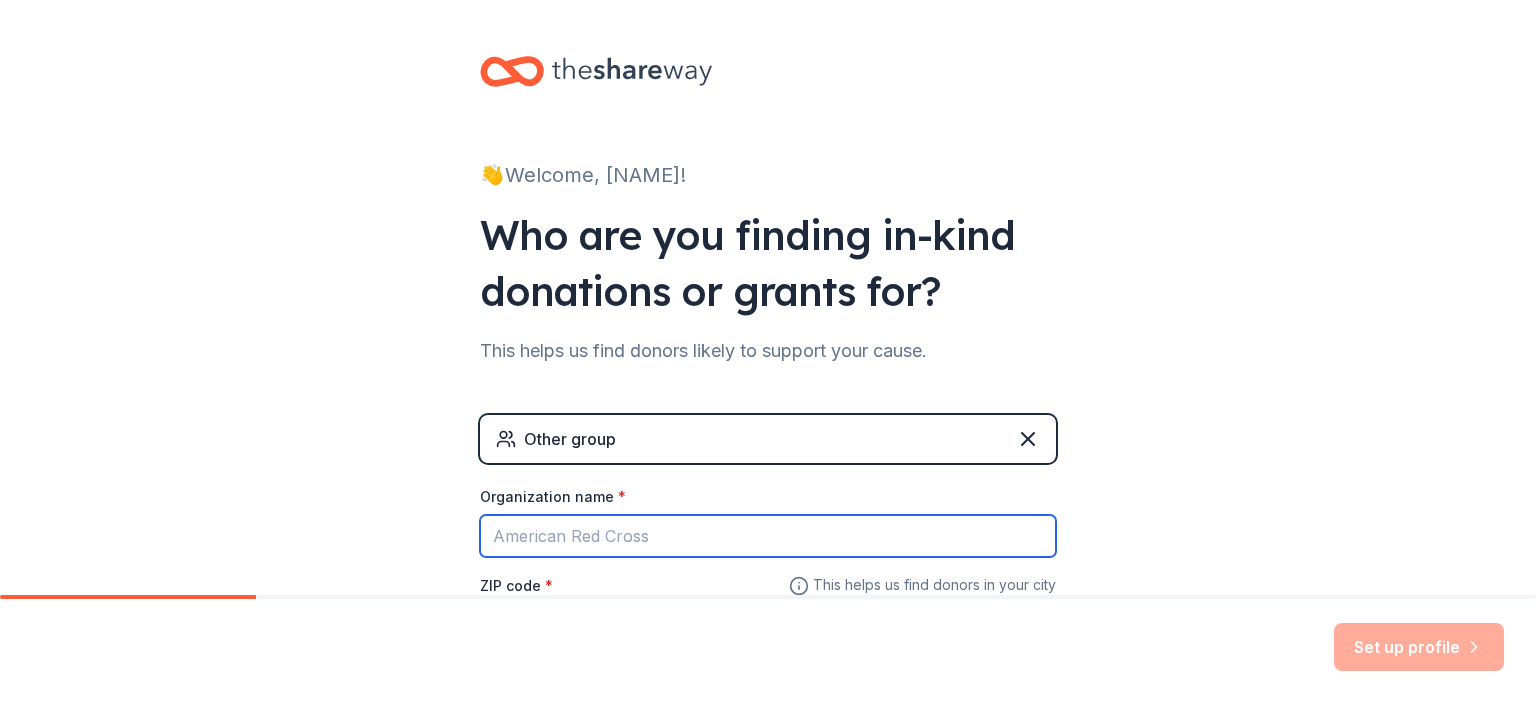 click on "Organization name *" at bounding box center (768, 536) 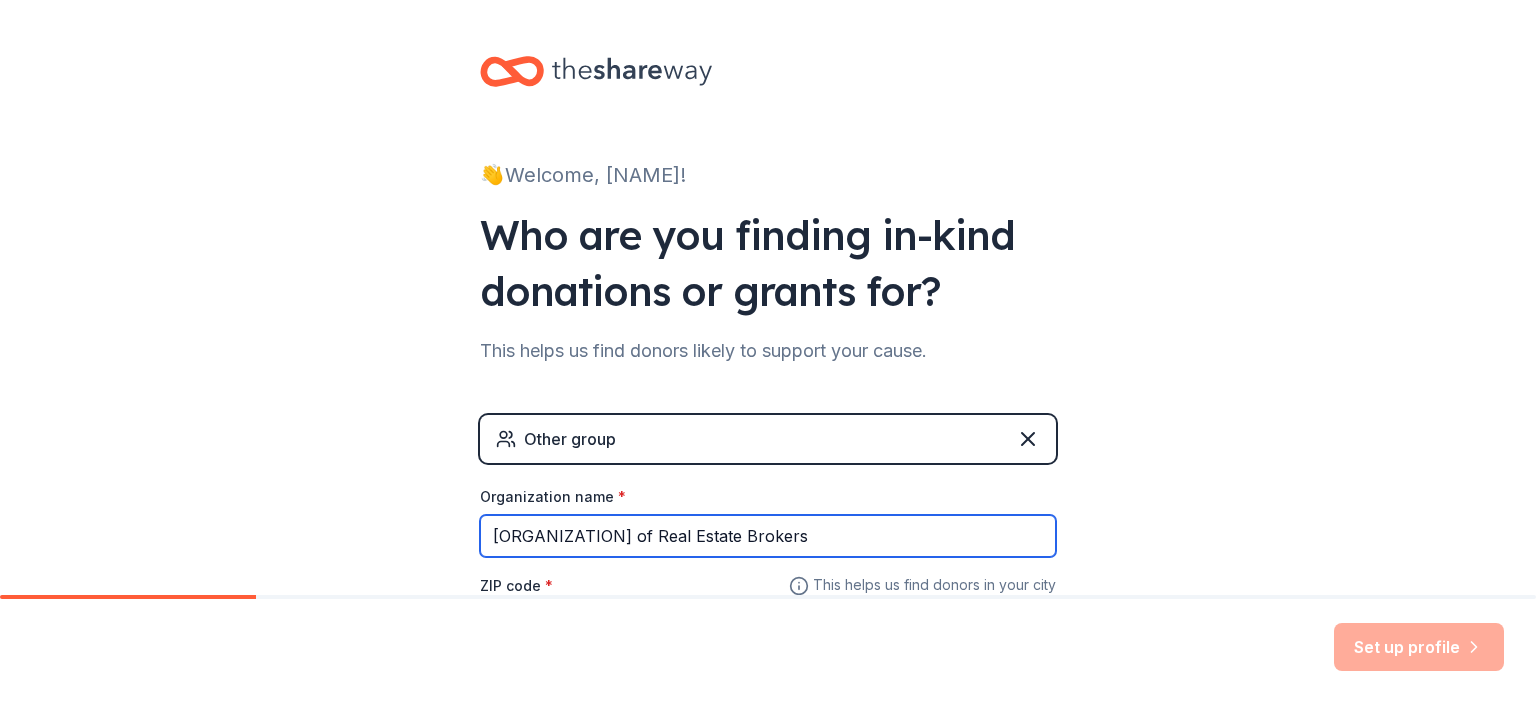 drag, startPoint x: 843, startPoint y: 535, endPoint x: 438, endPoint y: 515, distance: 405.49353 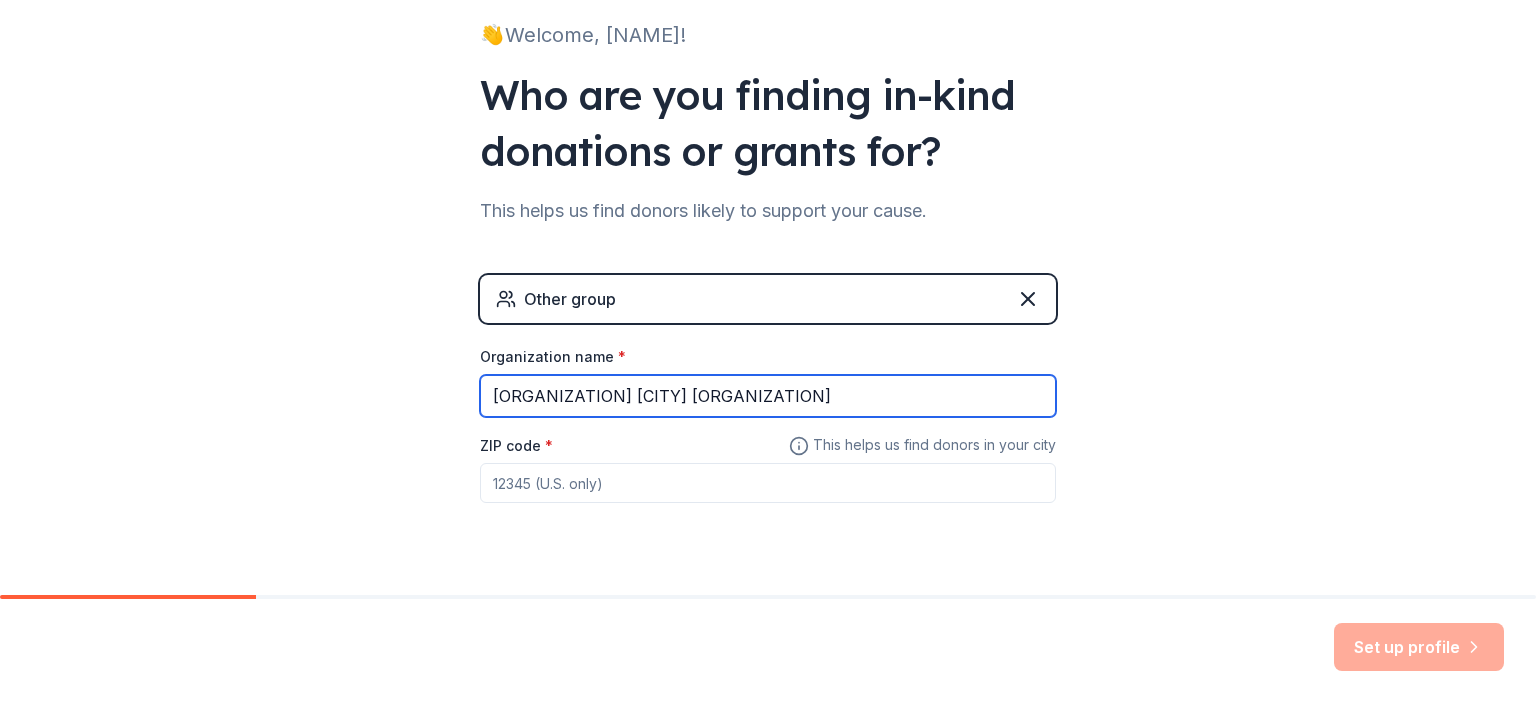 scroll, scrollTop: 174, scrollLeft: 0, axis: vertical 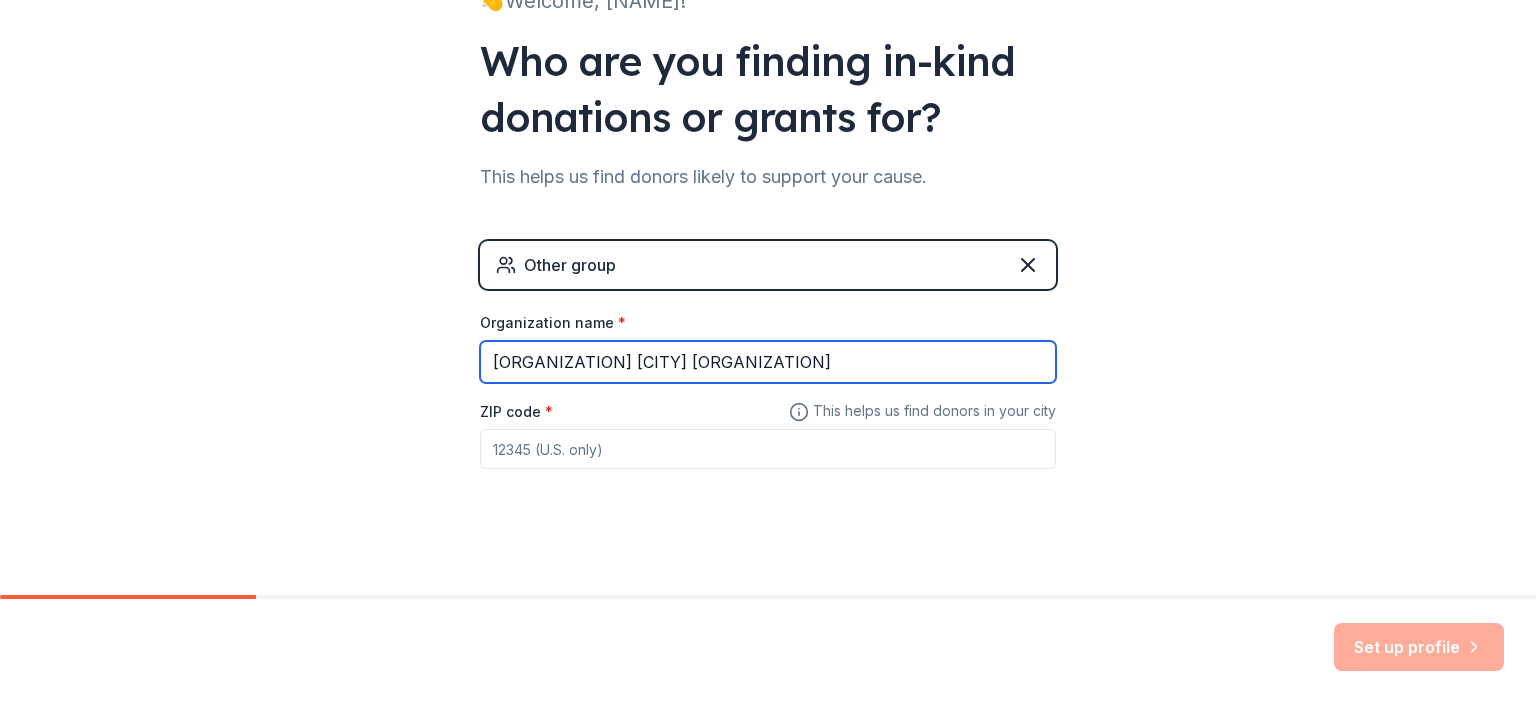 type on "[ORGANIZATION] [CITY] [ORGANIZATION]" 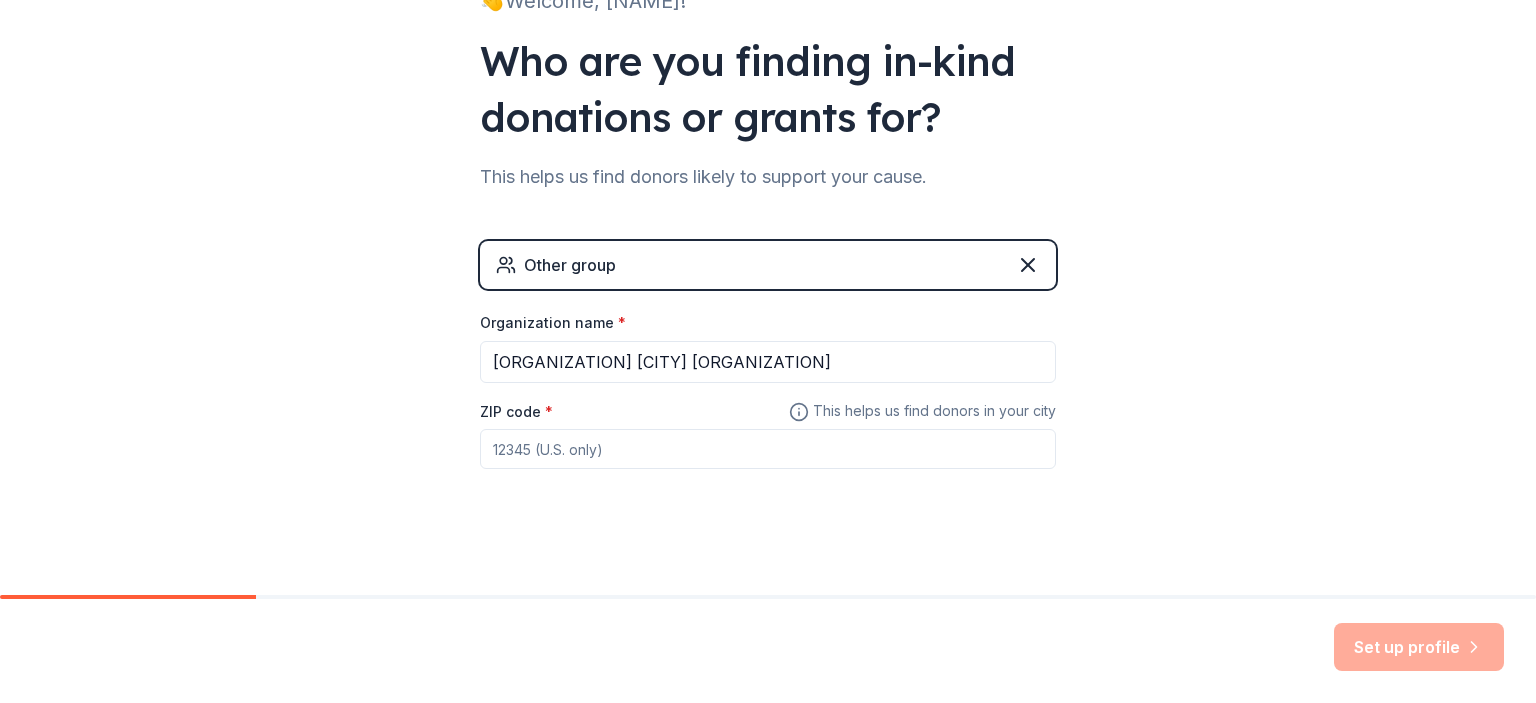 click on "ZIP code *" at bounding box center [768, 449] 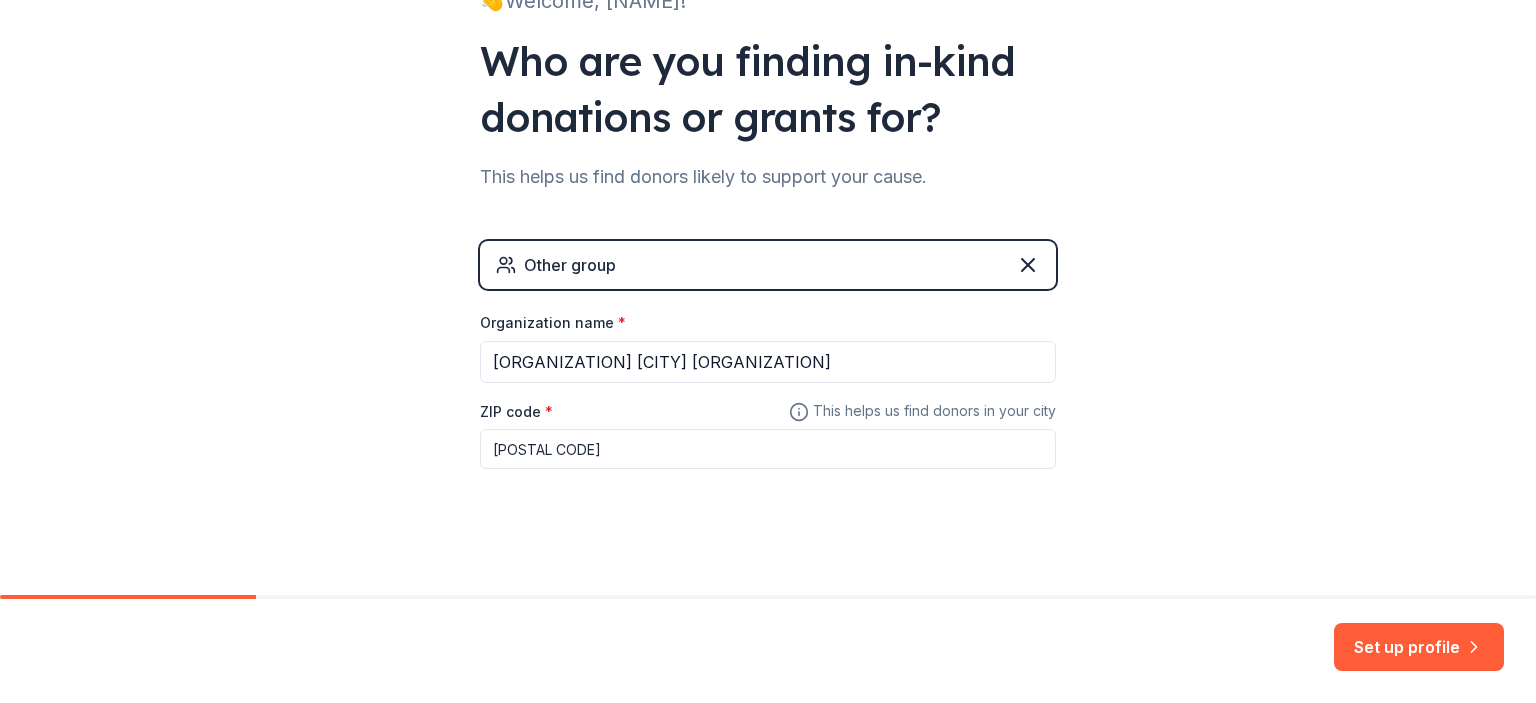 type on "[POSTAL CODE]" 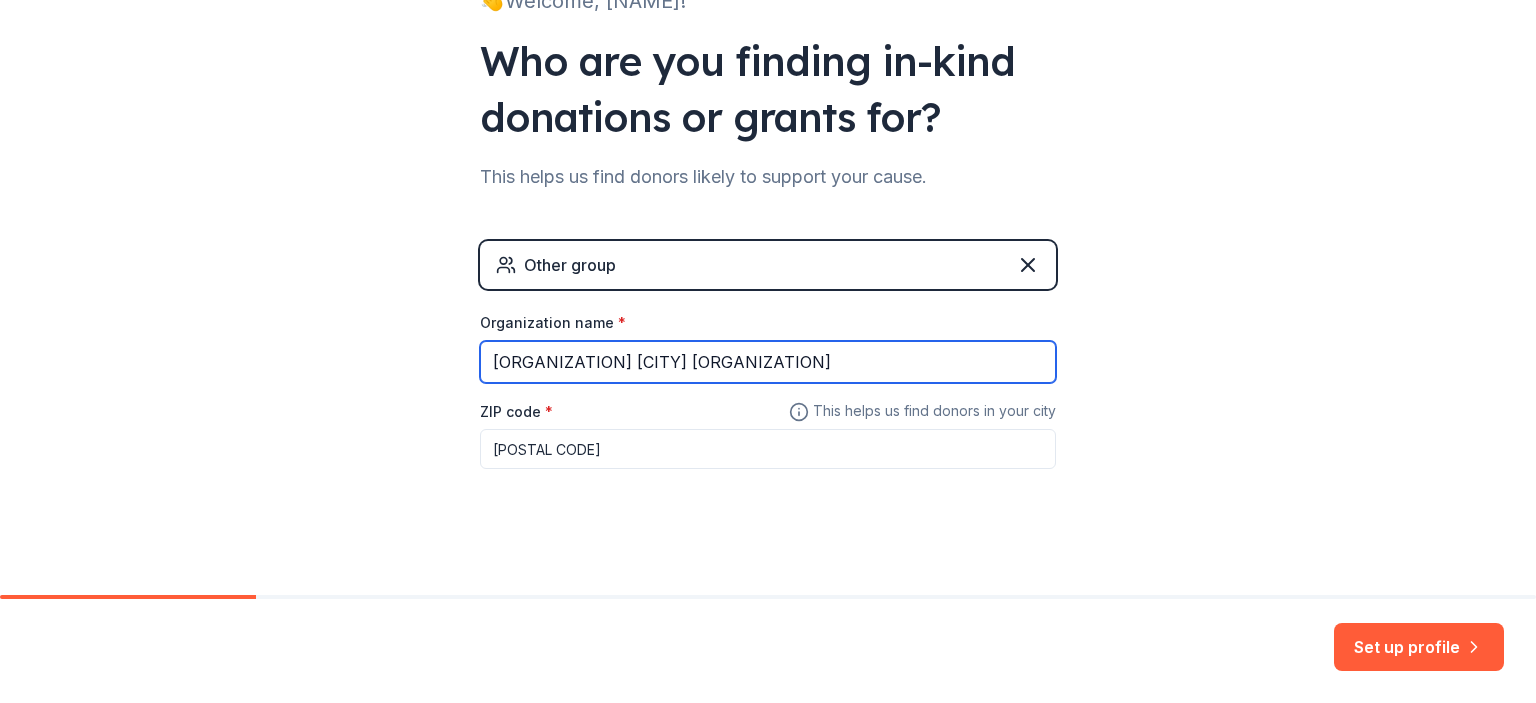 drag, startPoint x: 812, startPoint y: 359, endPoint x: 968, endPoint y: 363, distance: 156.05127 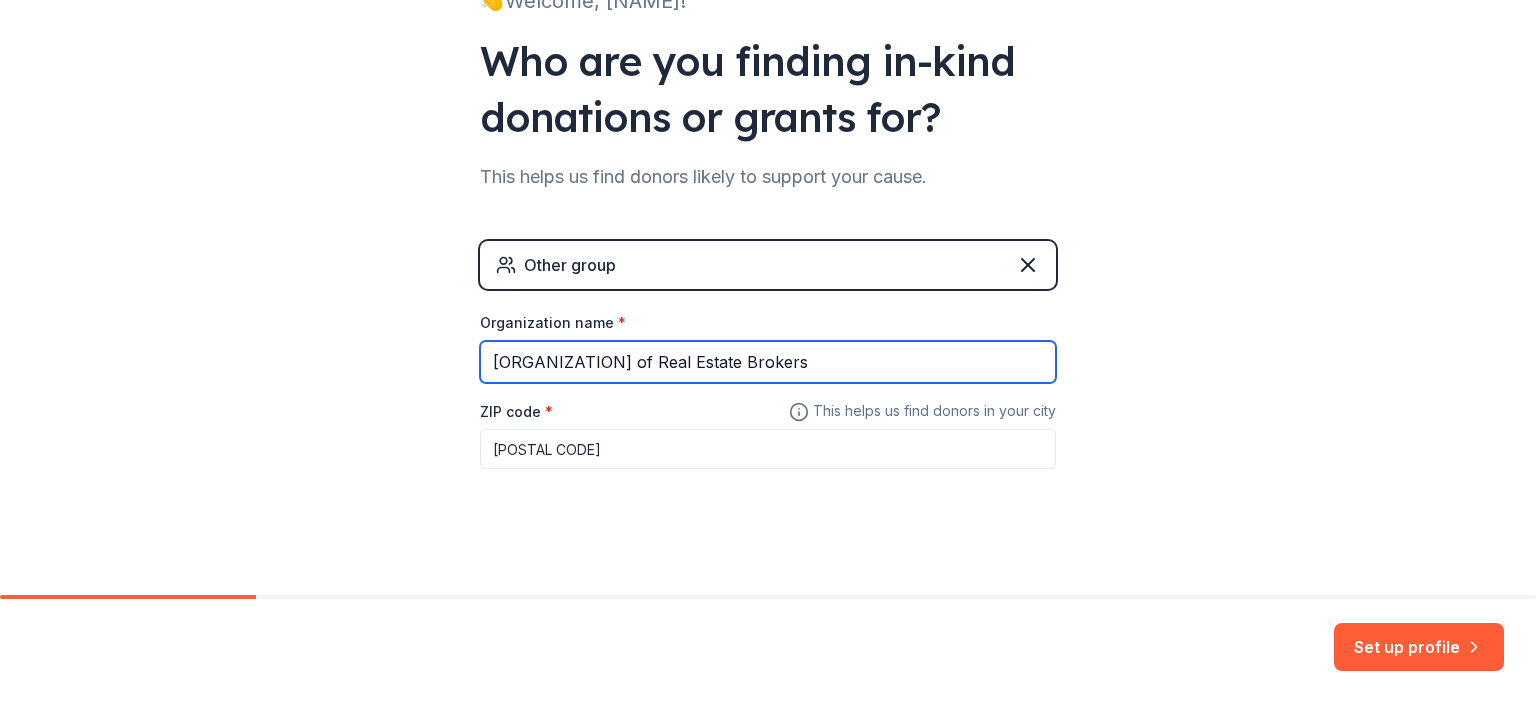 click on "[ORGANIZATION] of Real Estate Brokers" at bounding box center (768, 362) 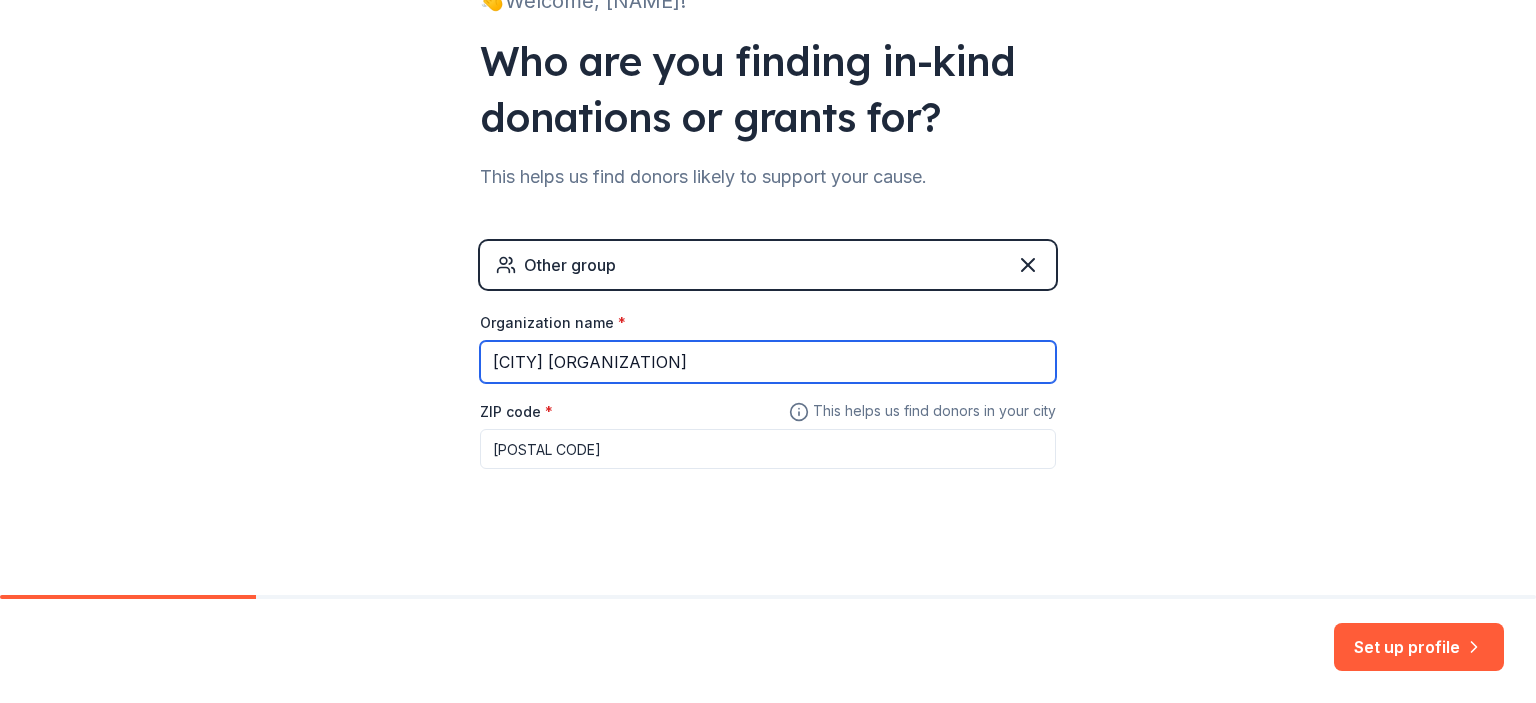 type on "[CITY] [ORGANIZATION]" 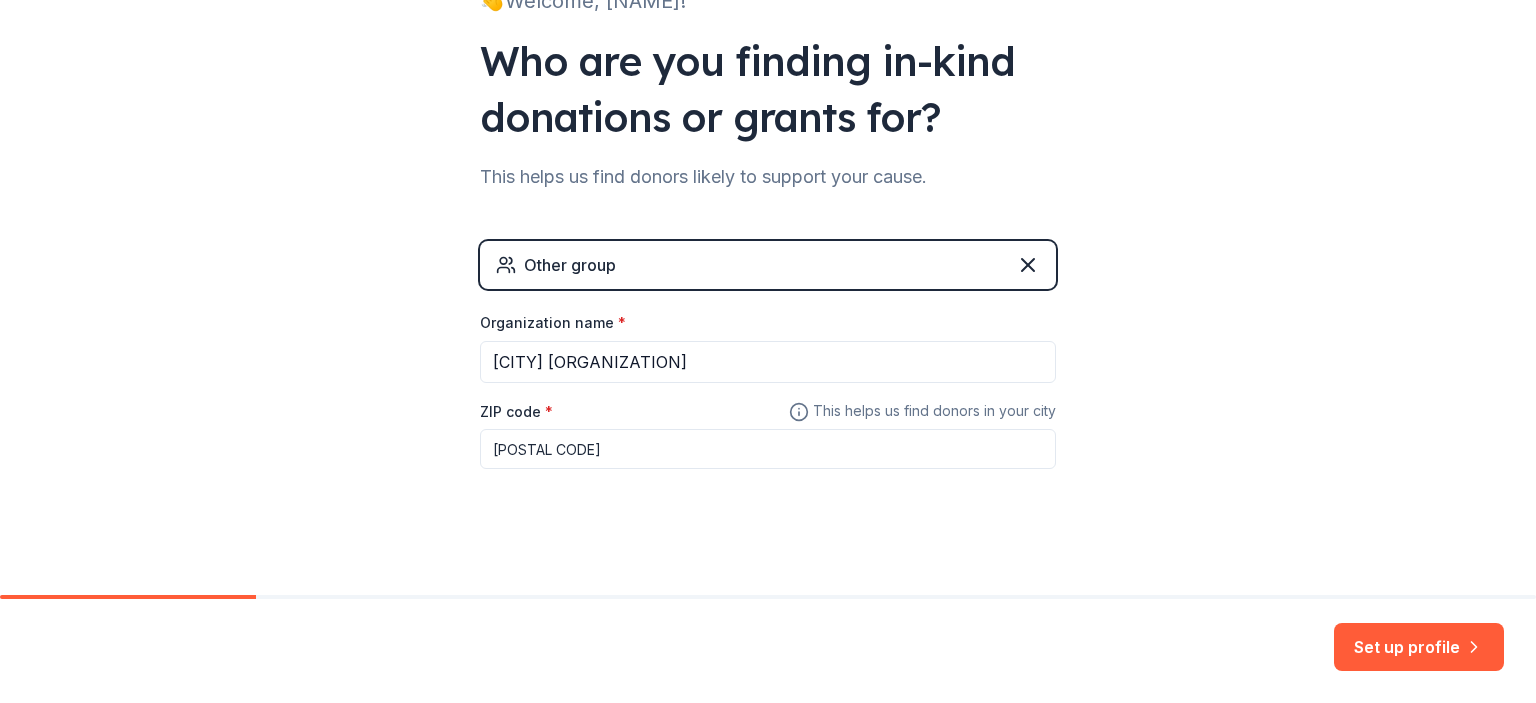 click on "Set up profile" at bounding box center [1419, 647] 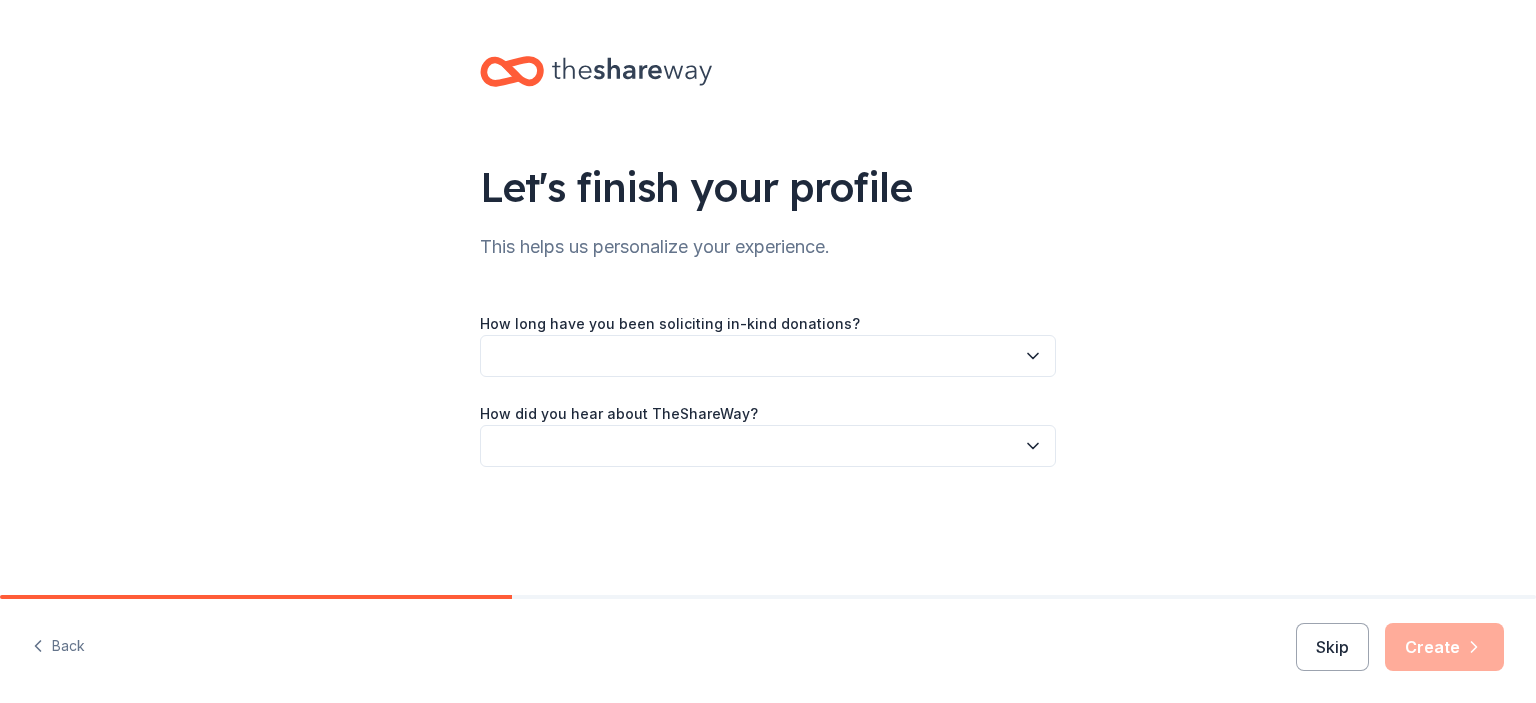 click 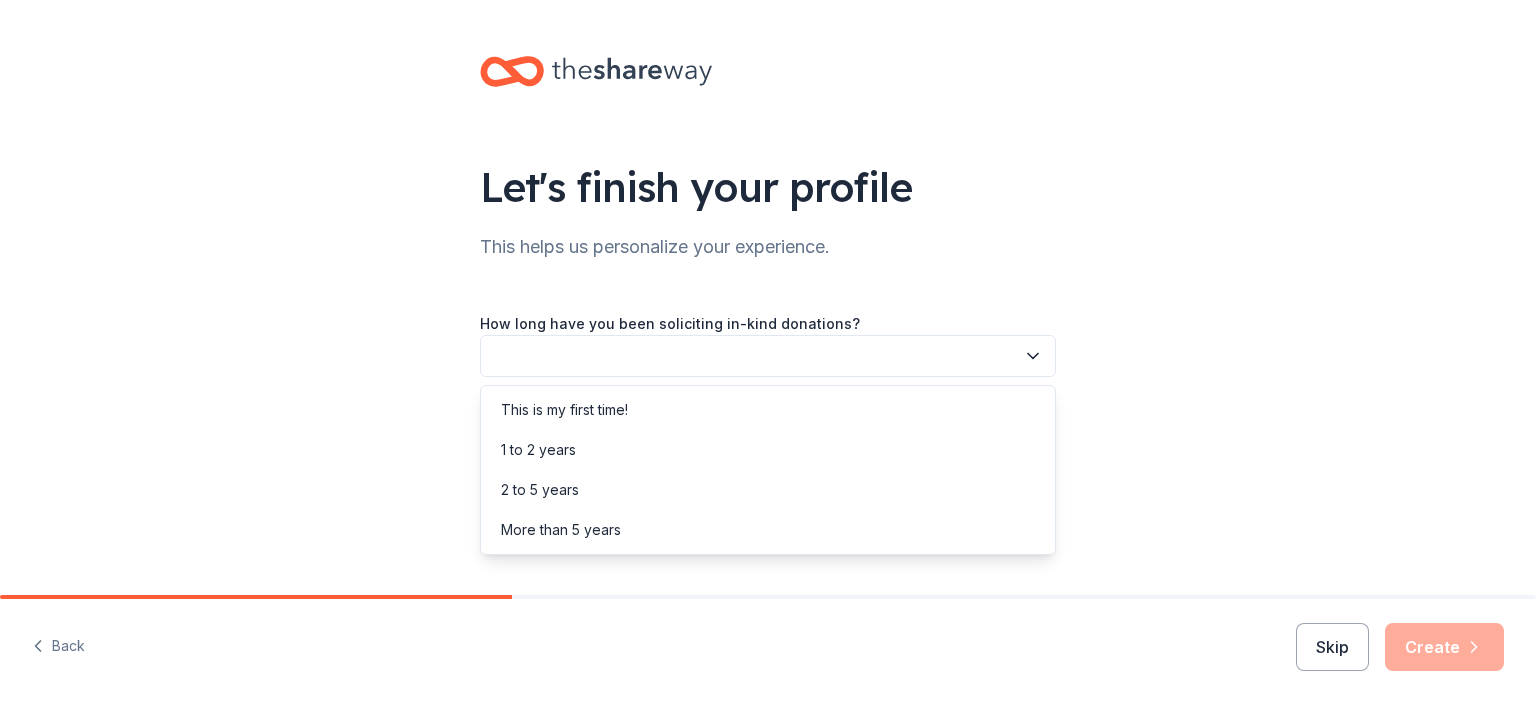 click on "1 to 2 years" at bounding box center [768, 450] 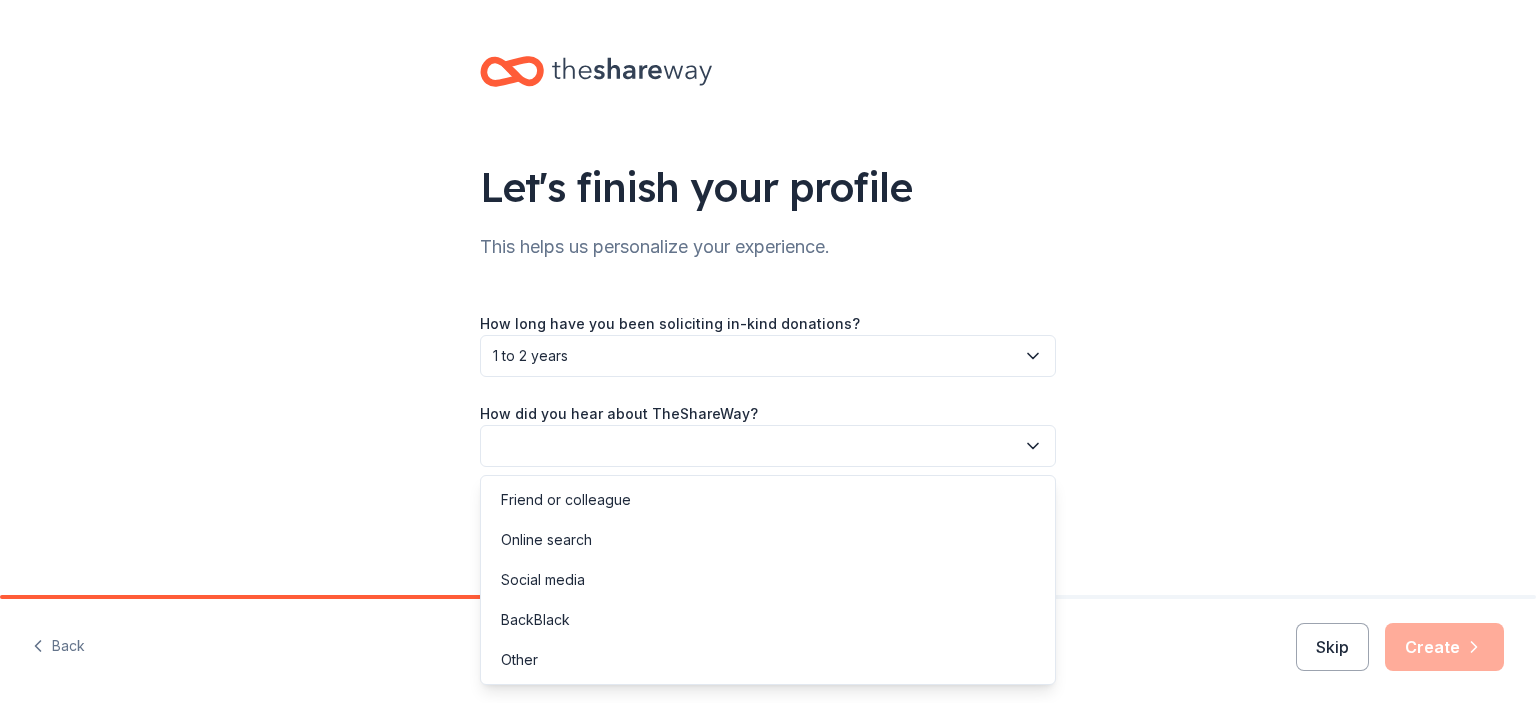 click at bounding box center [768, 446] 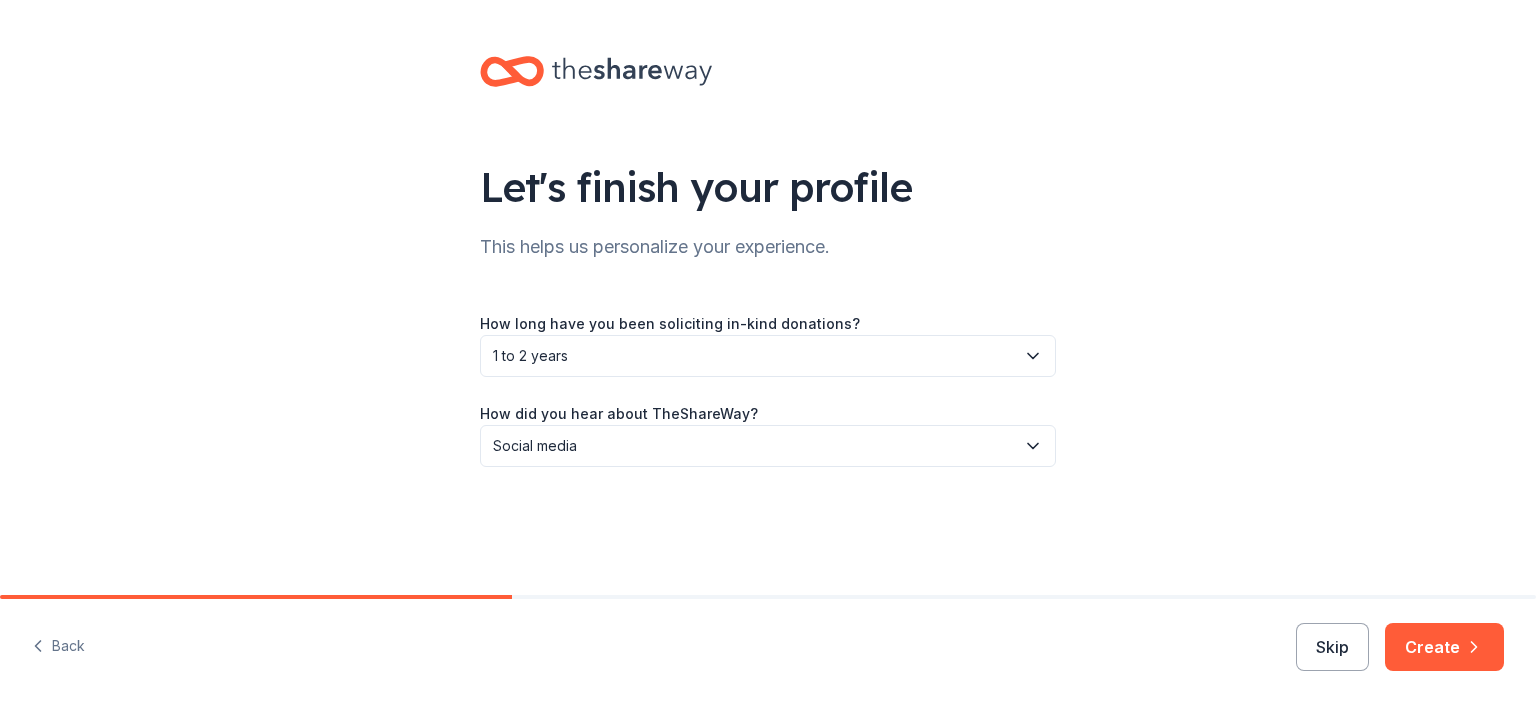 click on "Create" at bounding box center [1444, 647] 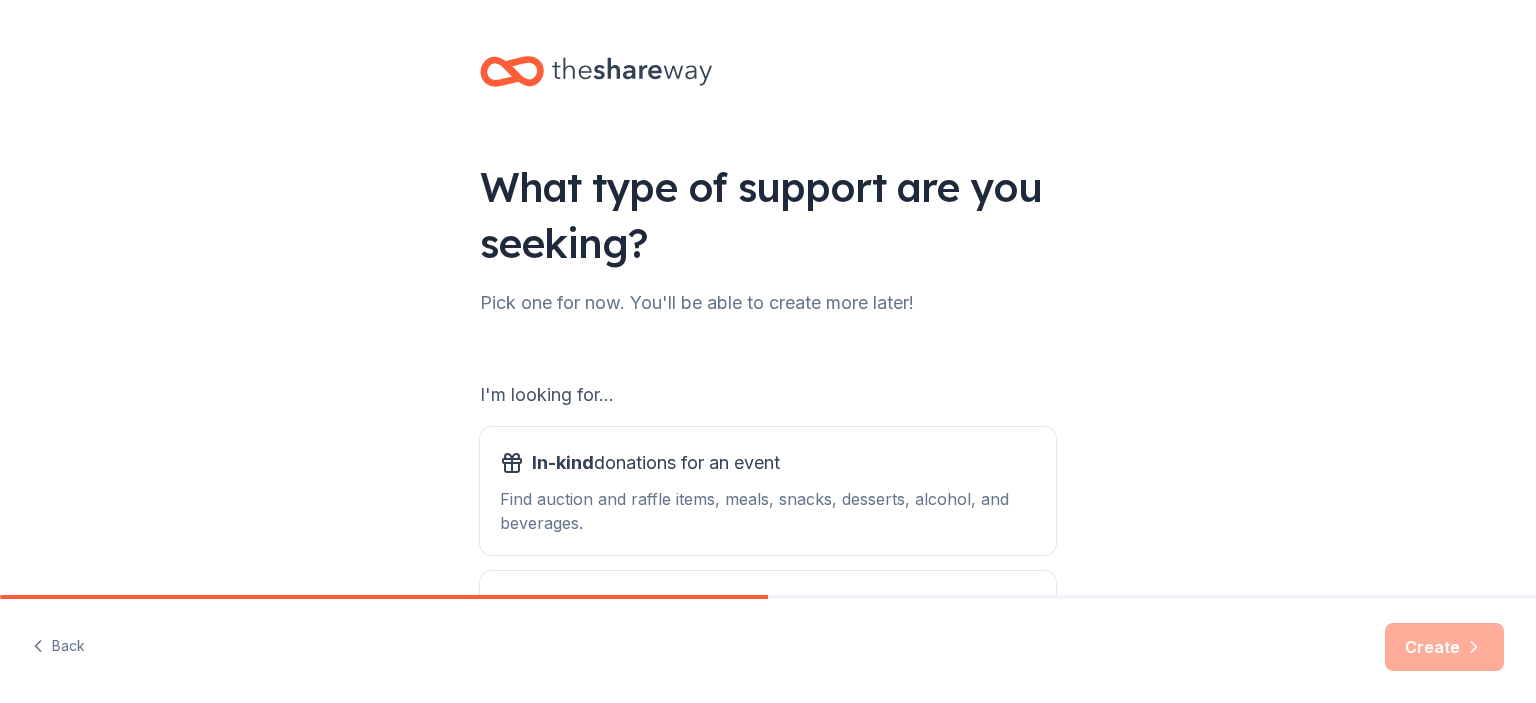 click on "Find auction and raffle items, meals, snacks, desserts, alcohol, and beverages." at bounding box center (768, 511) 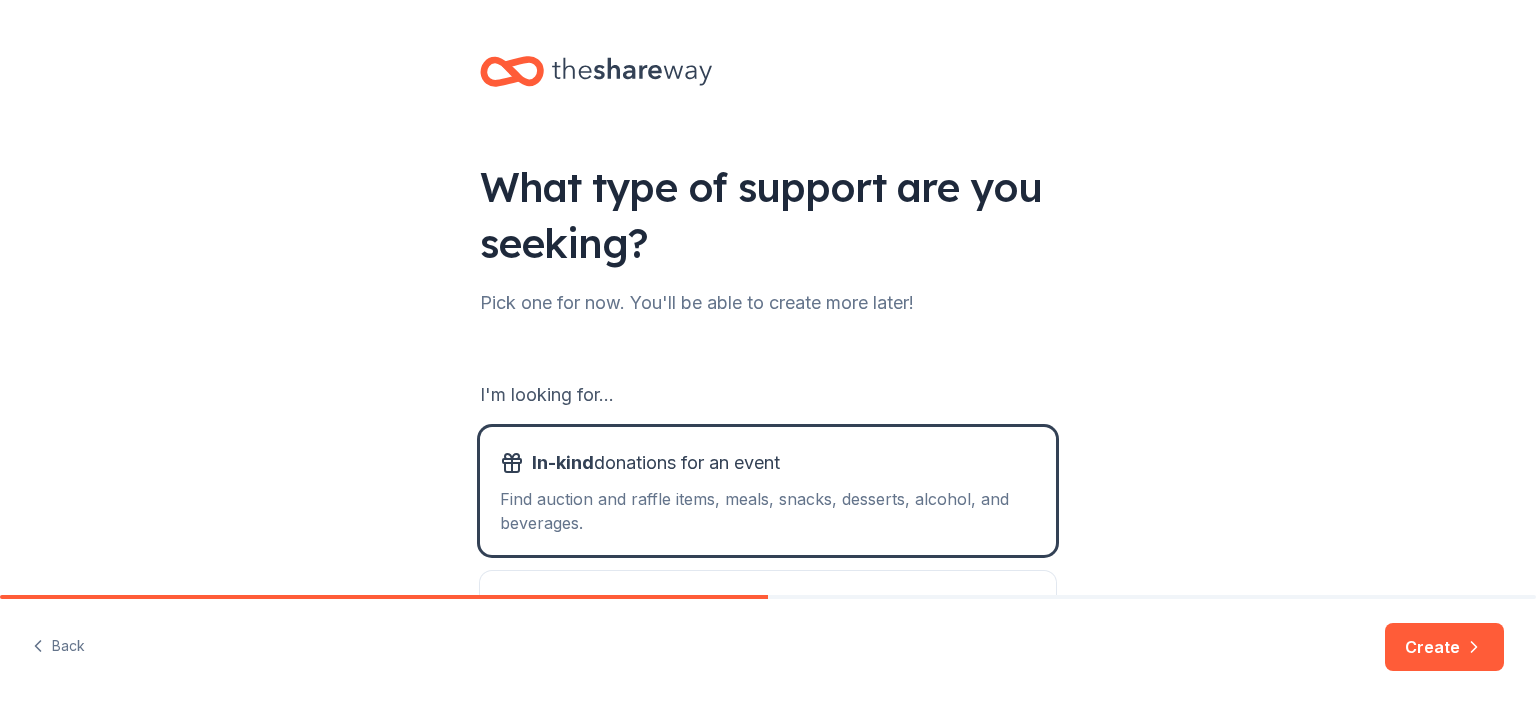 click on "Create" at bounding box center [1444, 647] 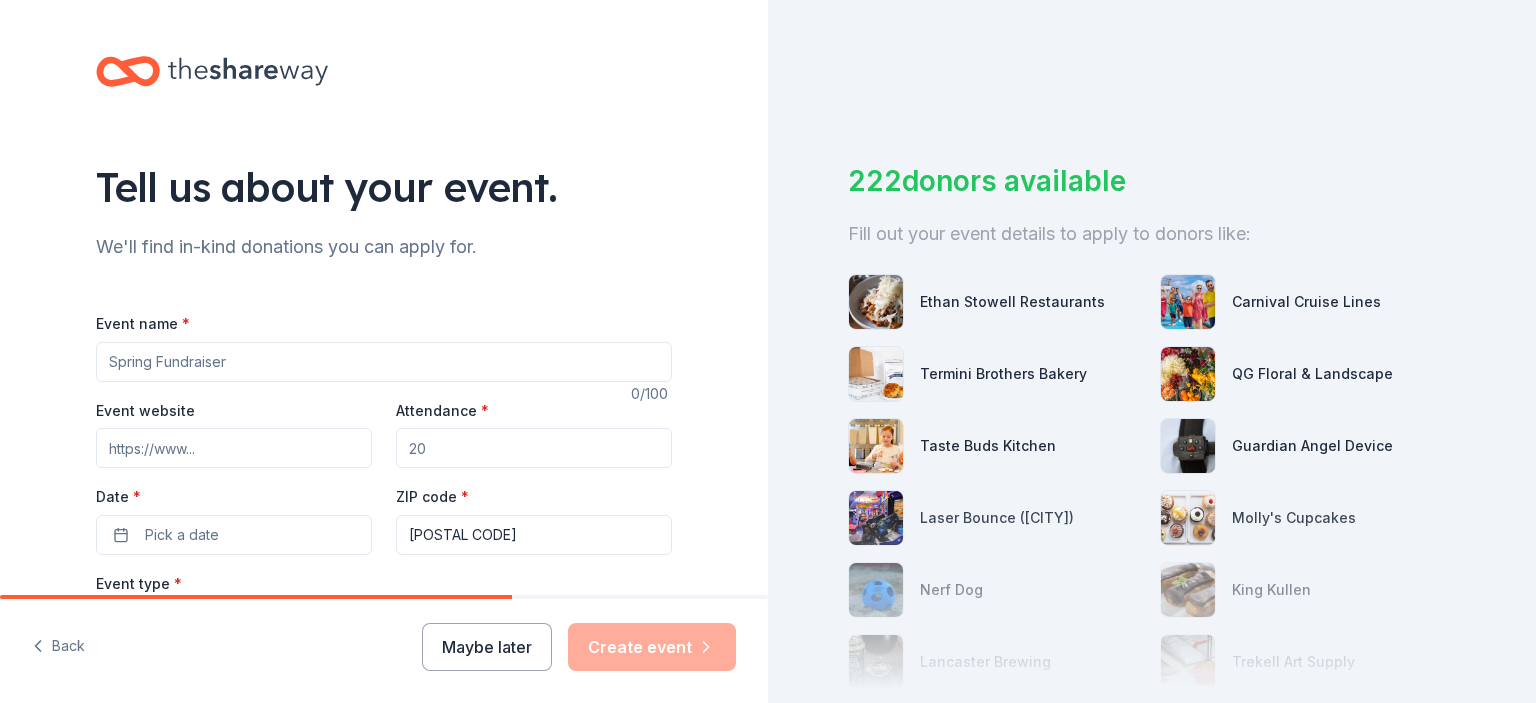 click on "Event name *" at bounding box center (384, 362) 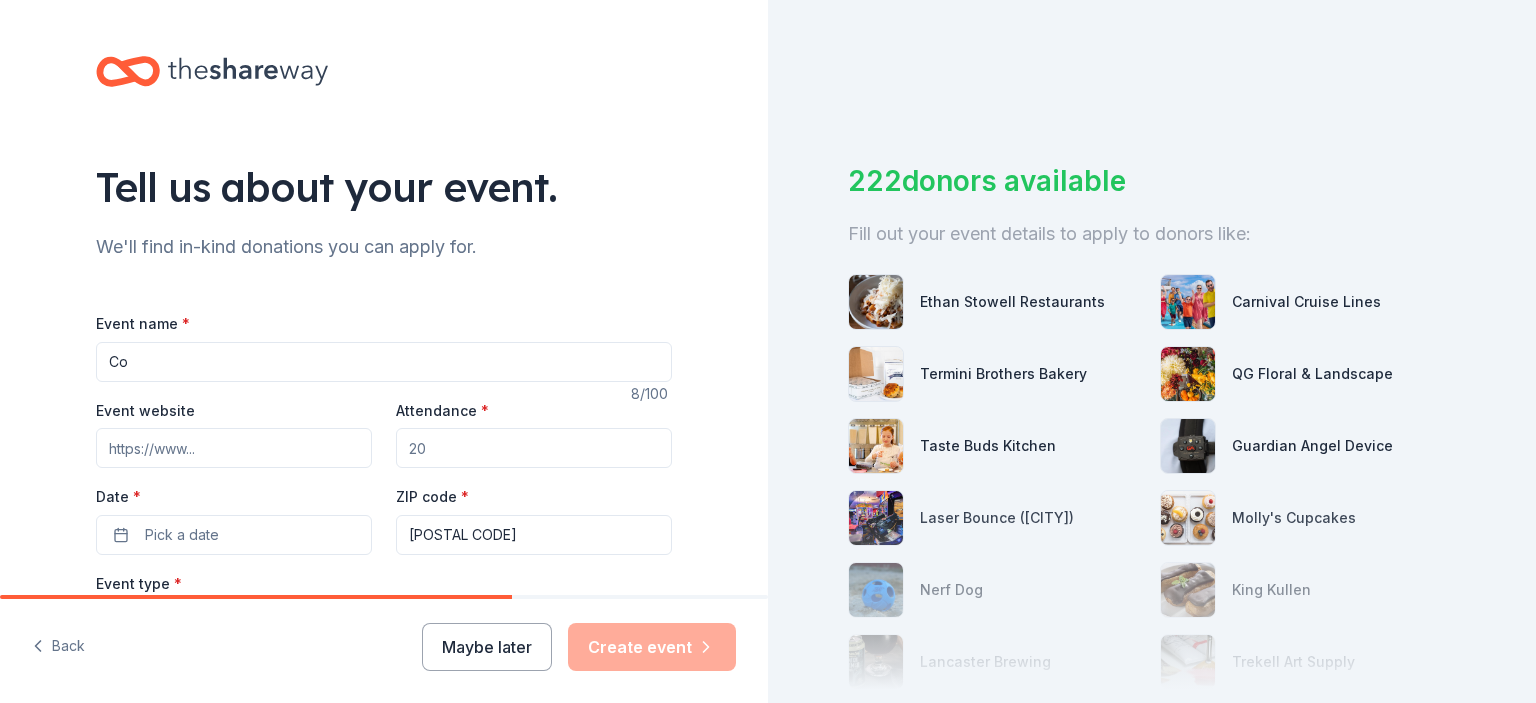 type on "C" 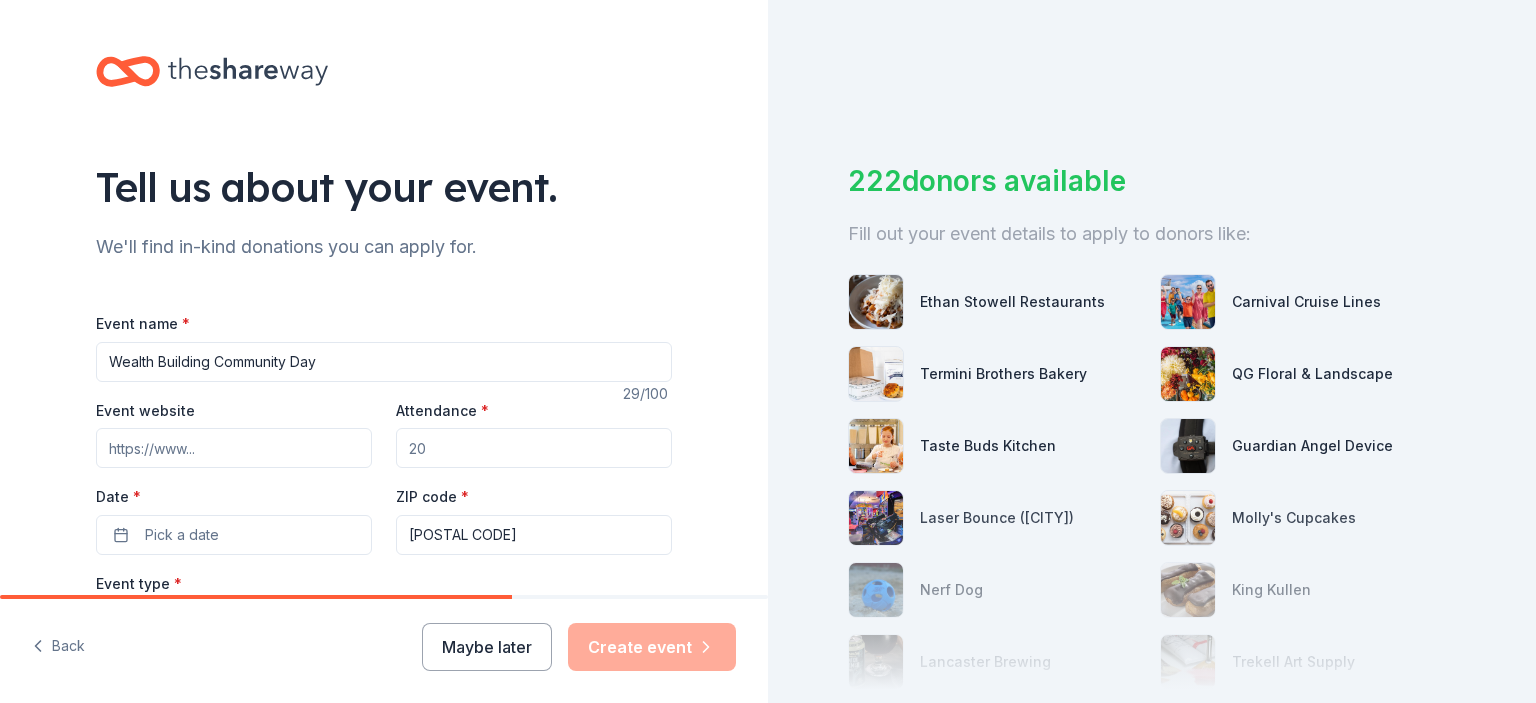 type on "Wealth Building Community Day" 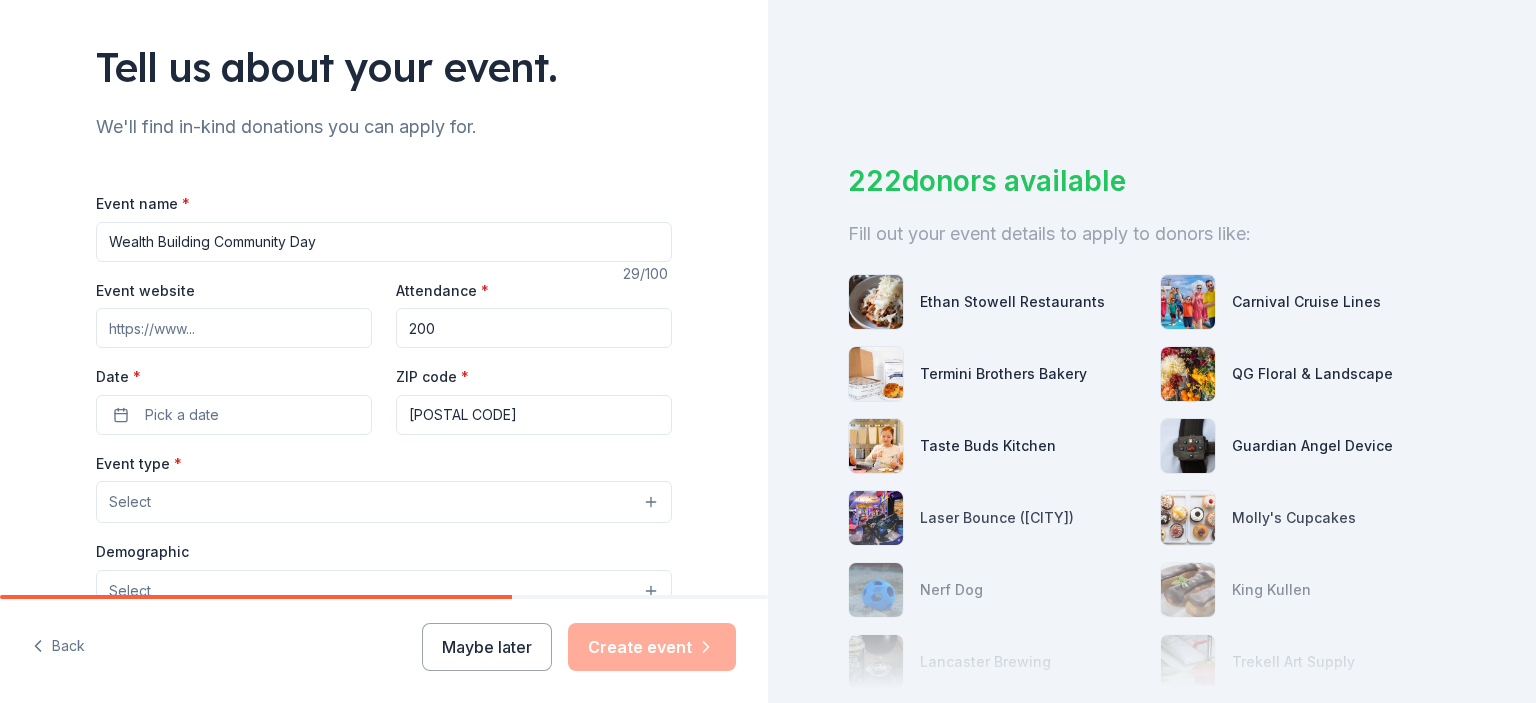 scroll, scrollTop: 146, scrollLeft: 0, axis: vertical 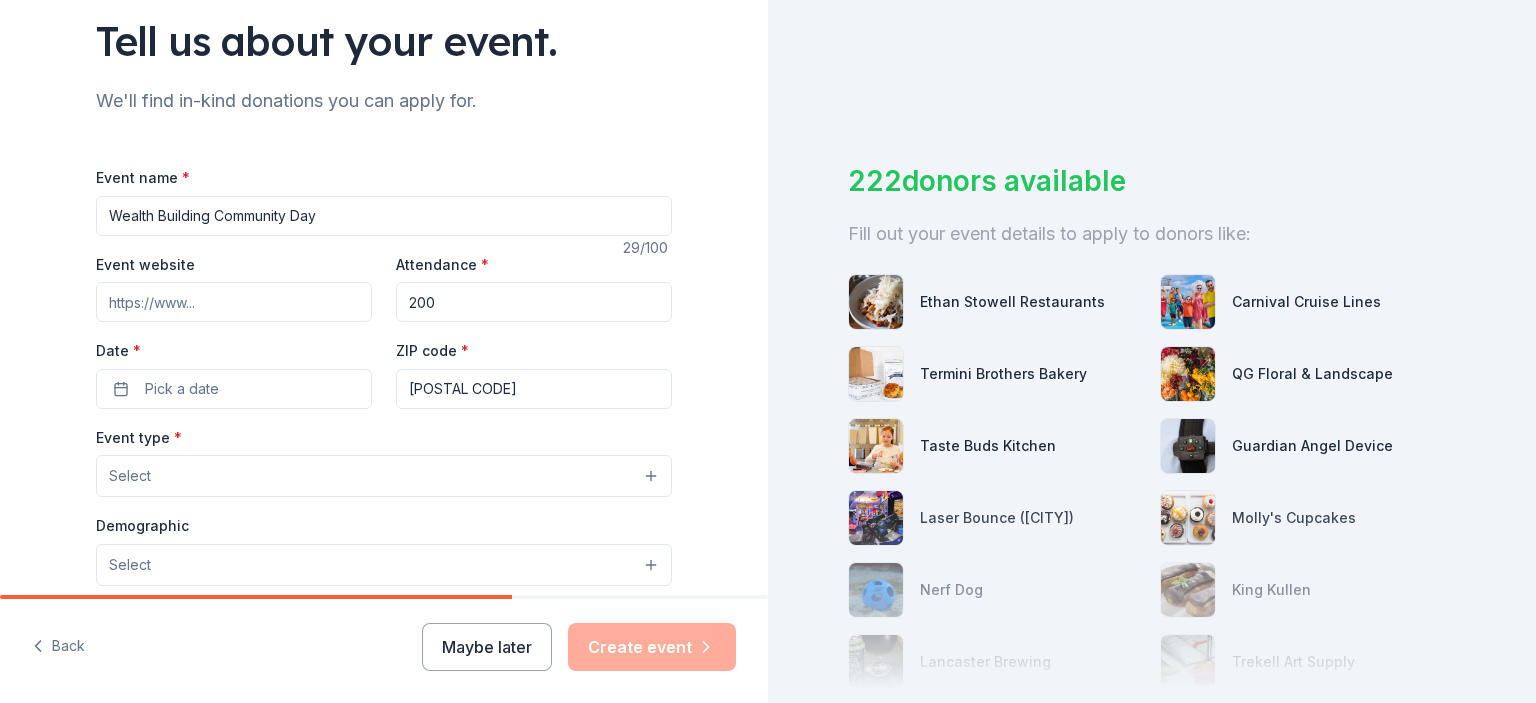 type on "200" 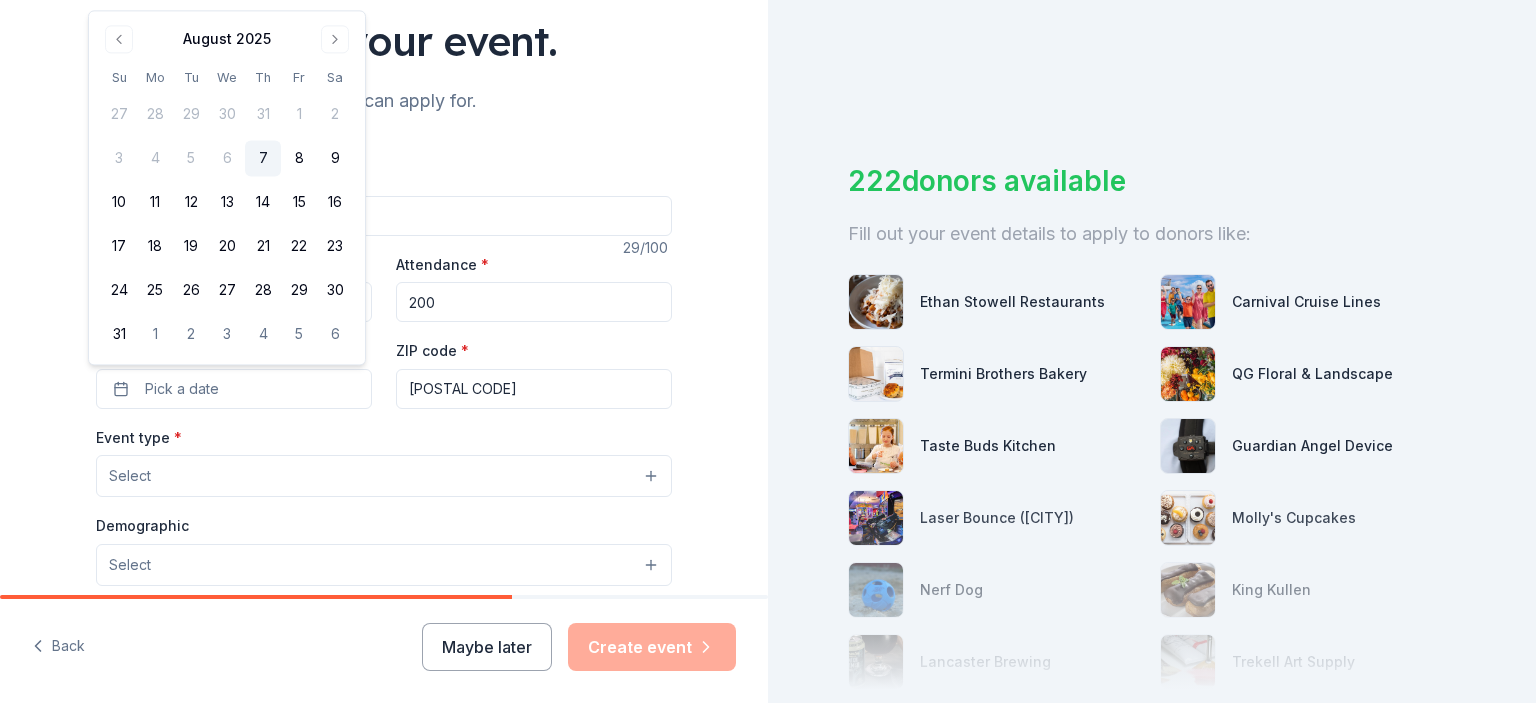 click at bounding box center [335, 39] 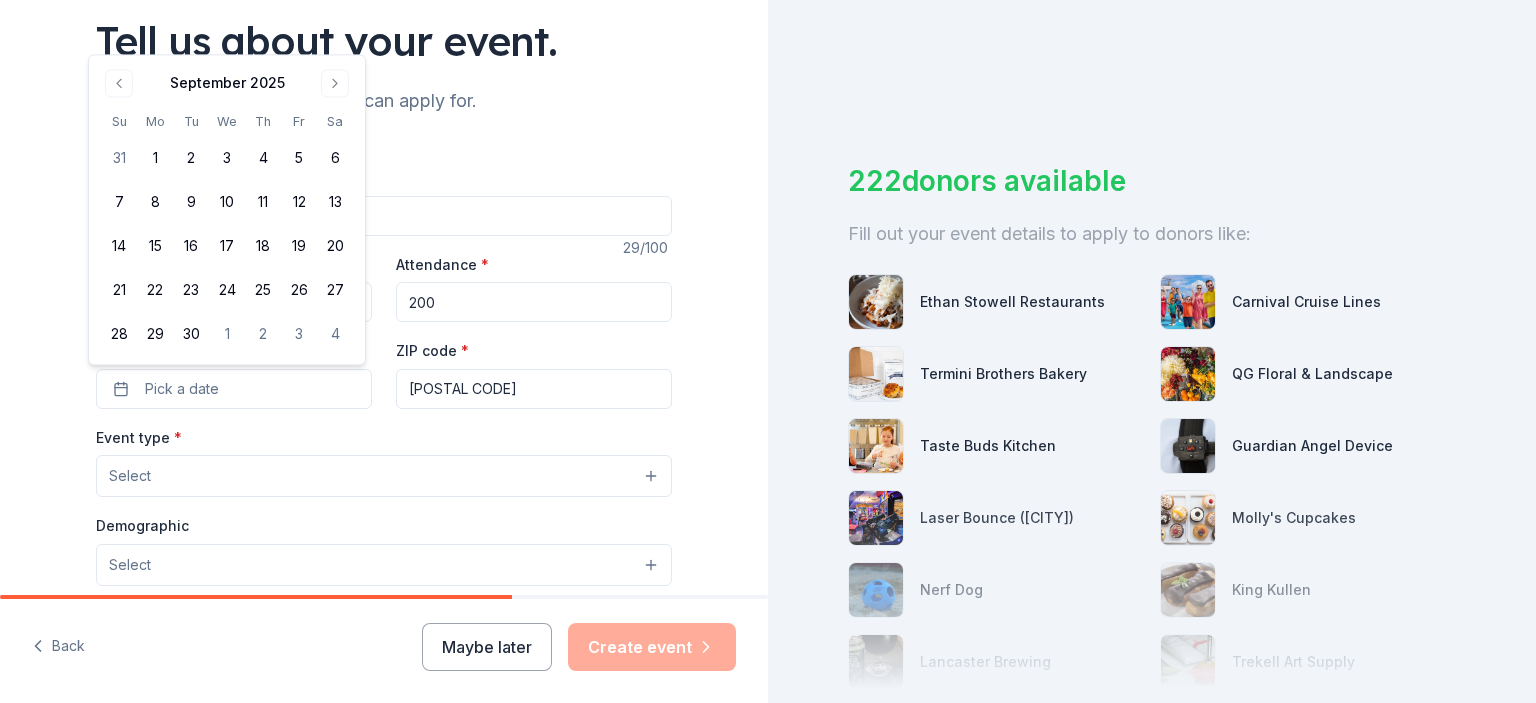 click on "Tell us about your event." at bounding box center (384, 41) 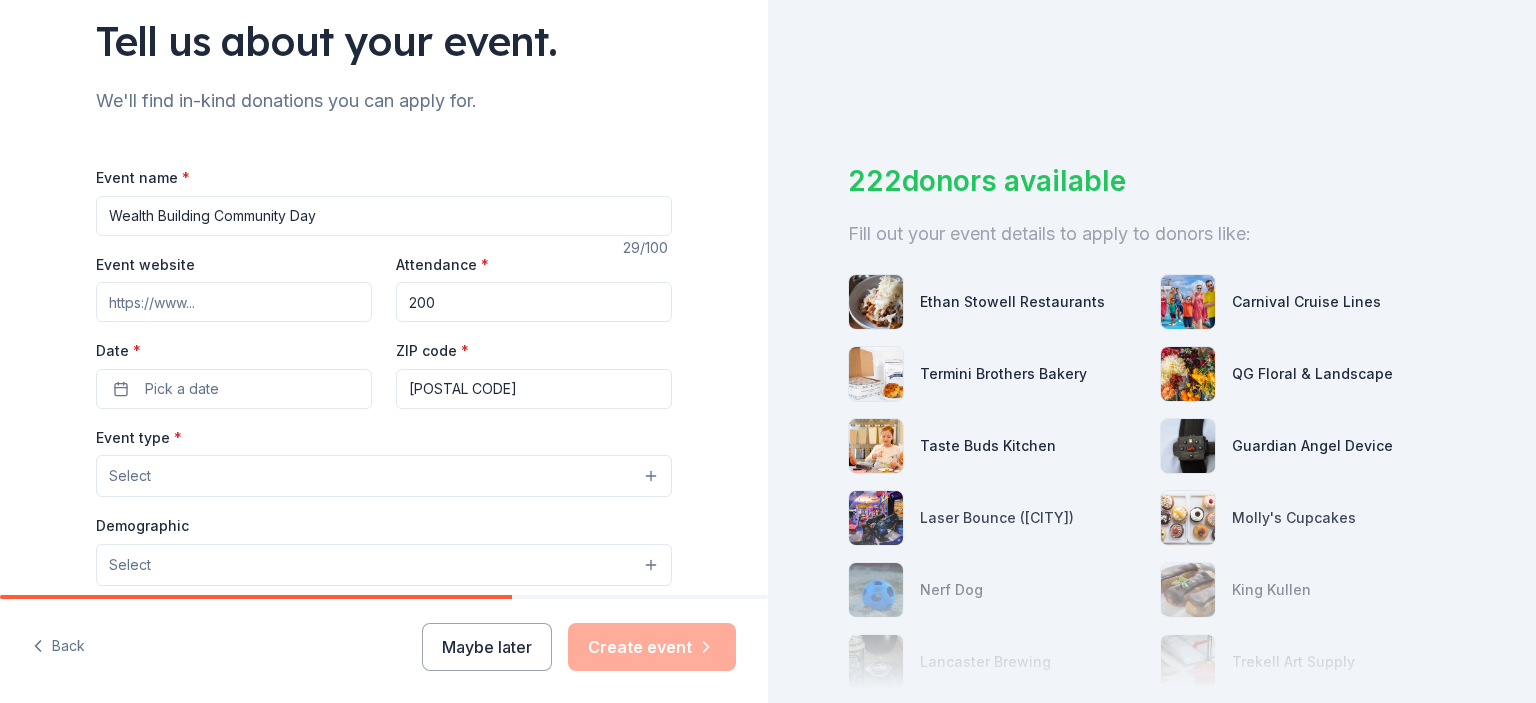click on "Pick a date" at bounding box center (234, 389) 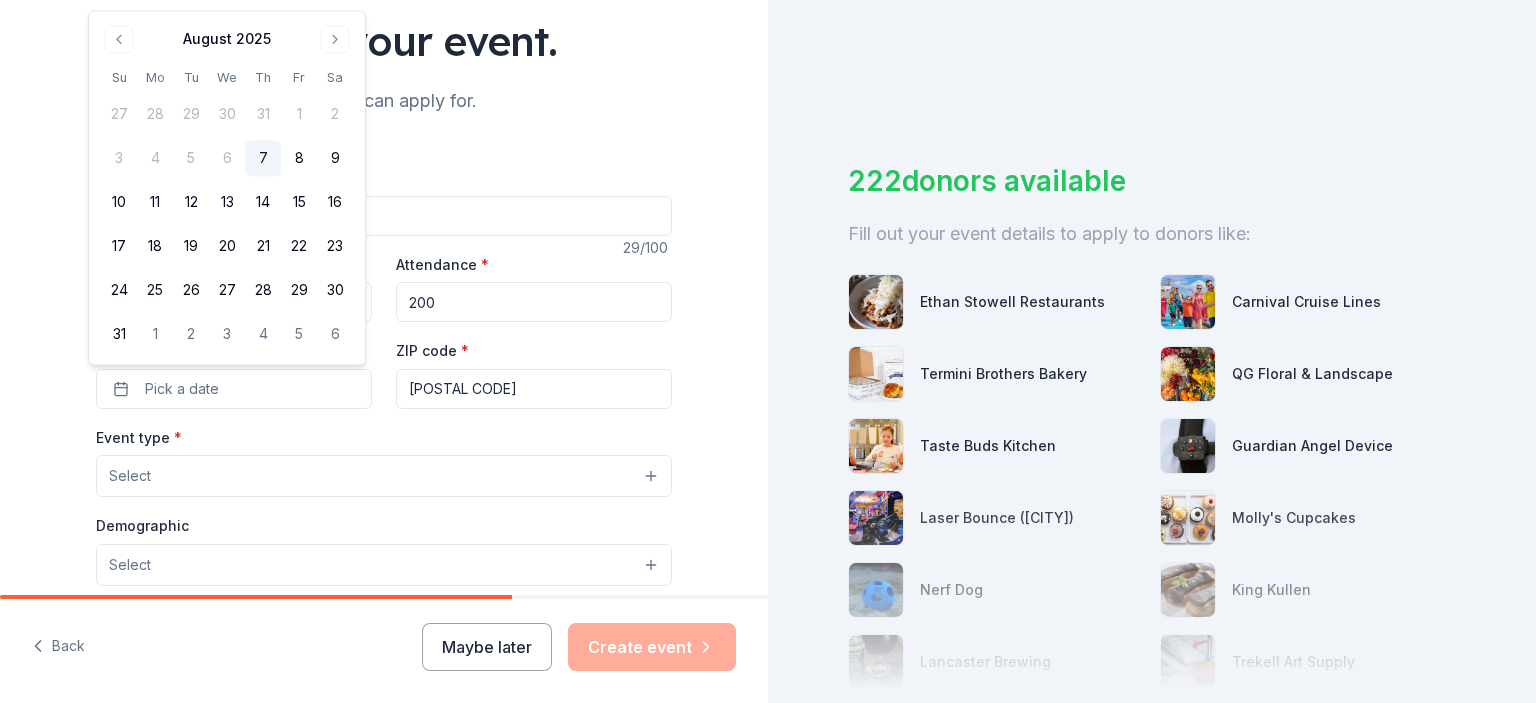 click at bounding box center (335, 39) 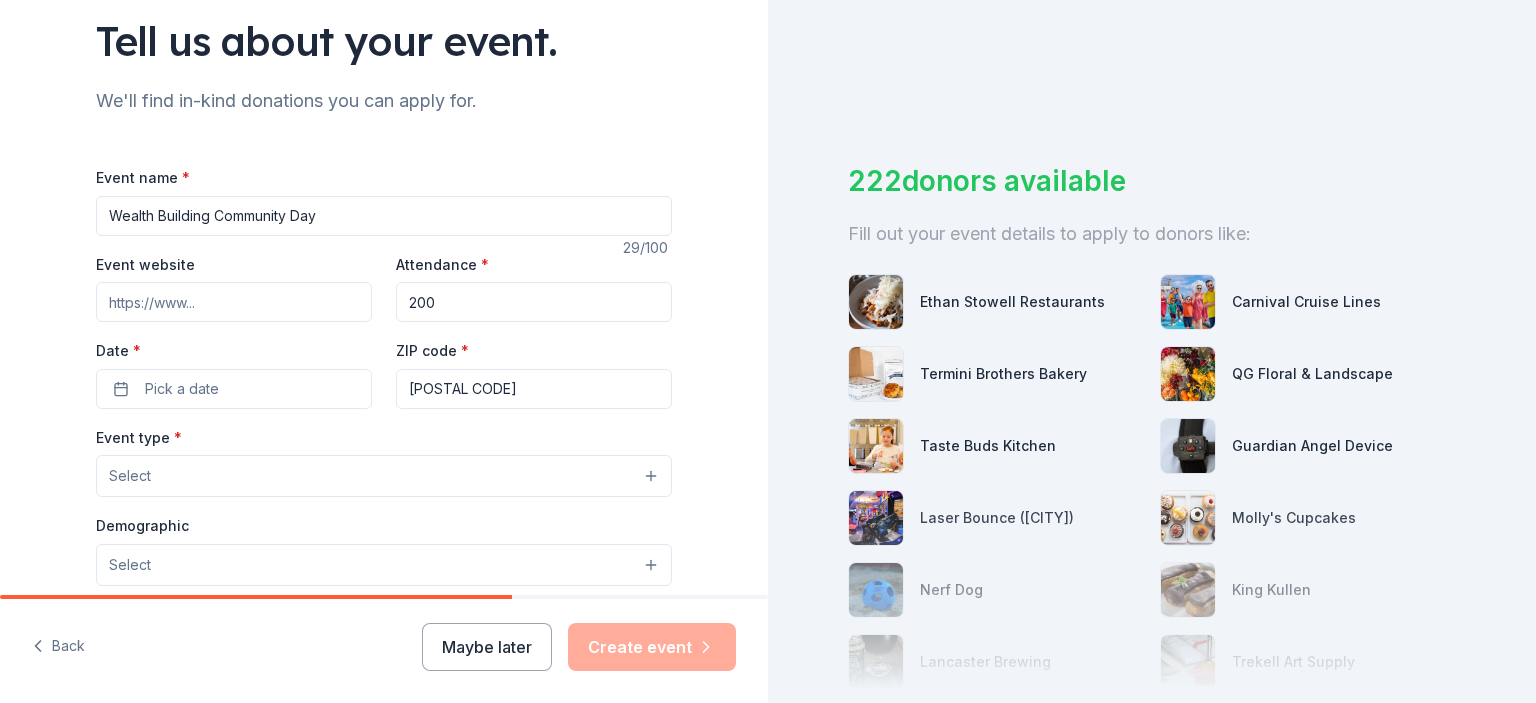 click on "Tell us about your event." at bounding box center (384, 41) 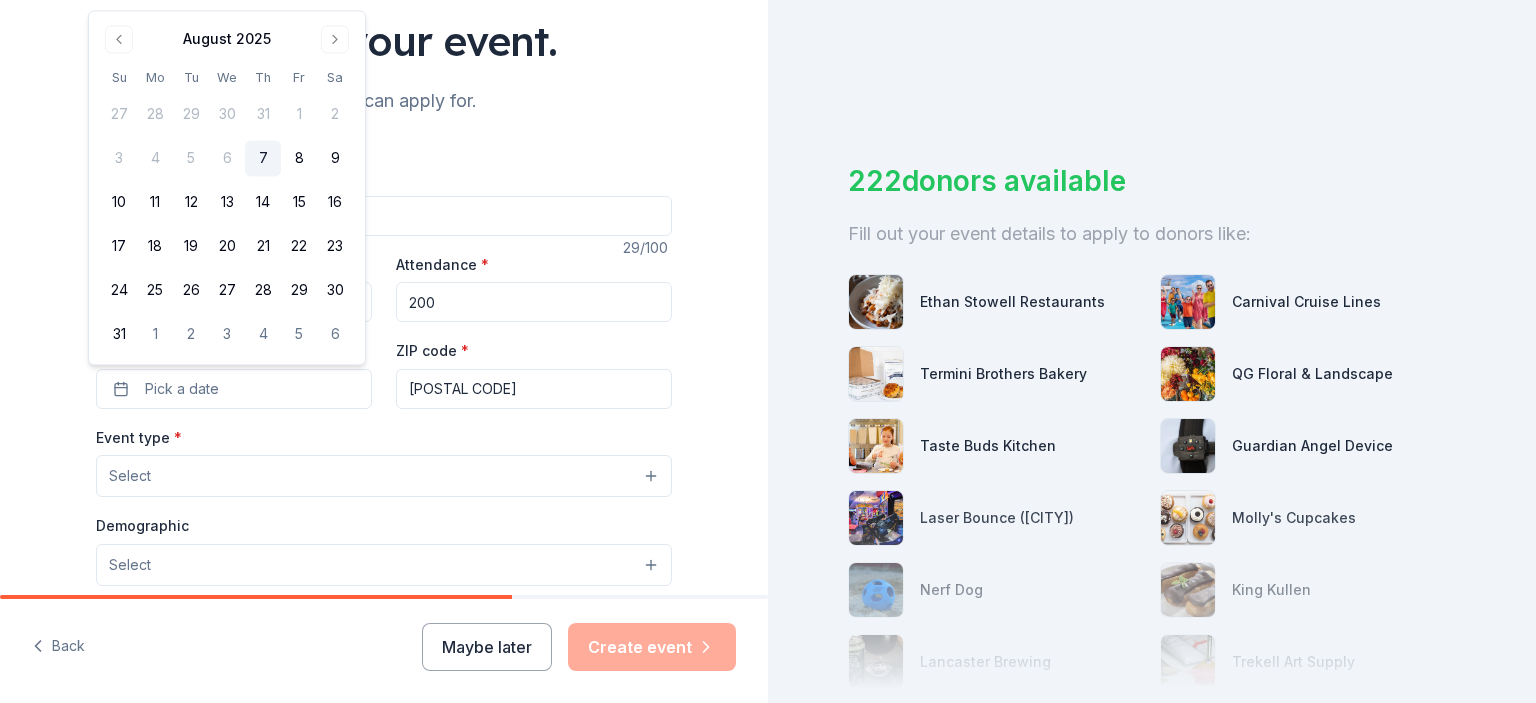 click at bounding box center (335, 39) 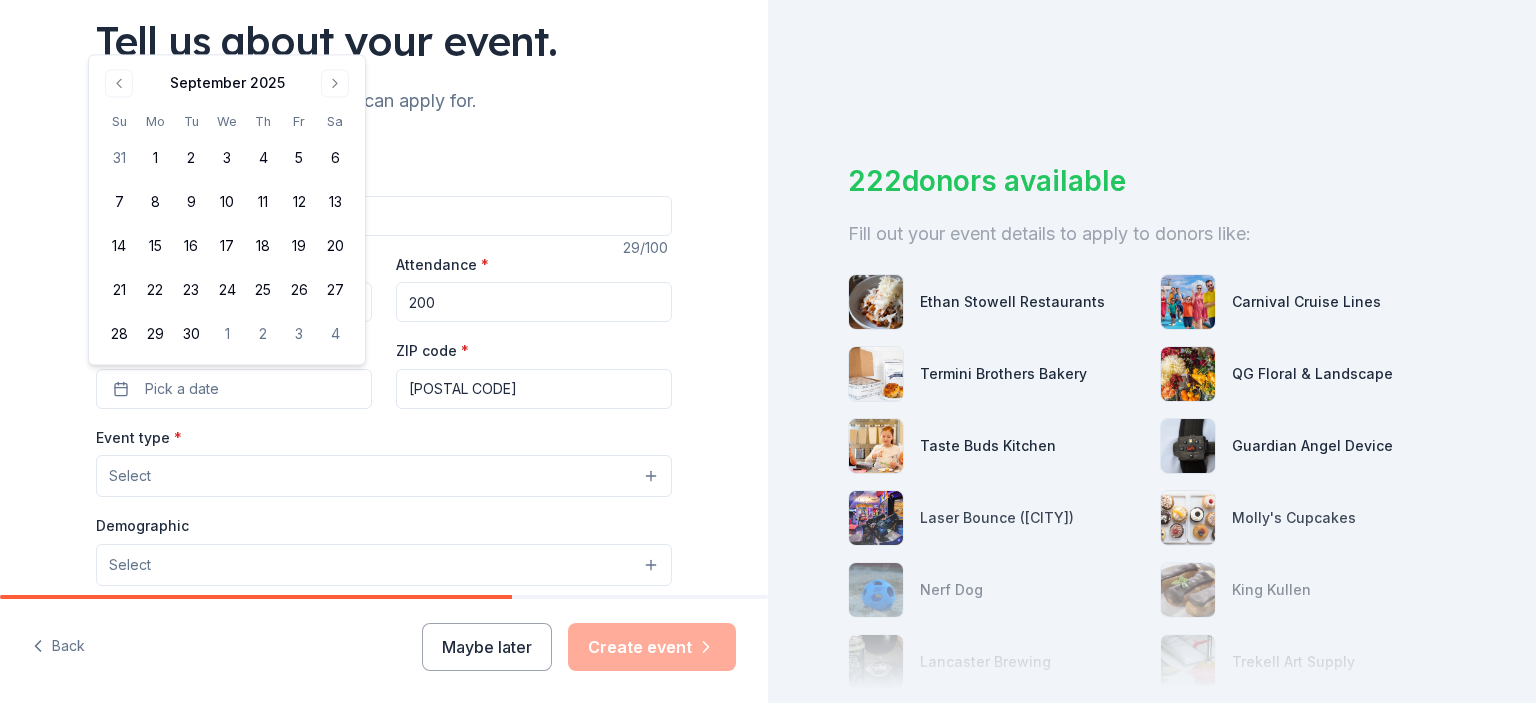 click at bounding box center (335, 83) 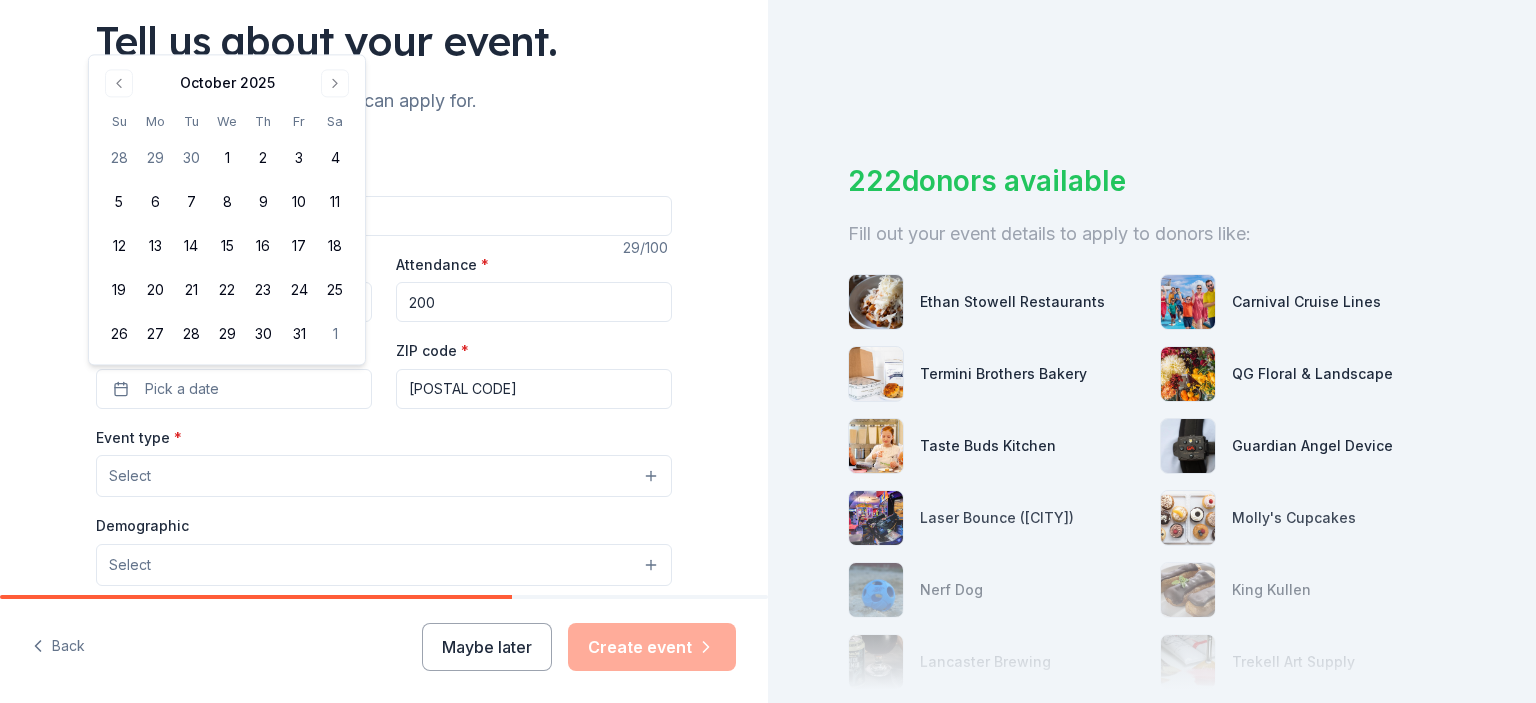 click at bounding box center (335, 83) 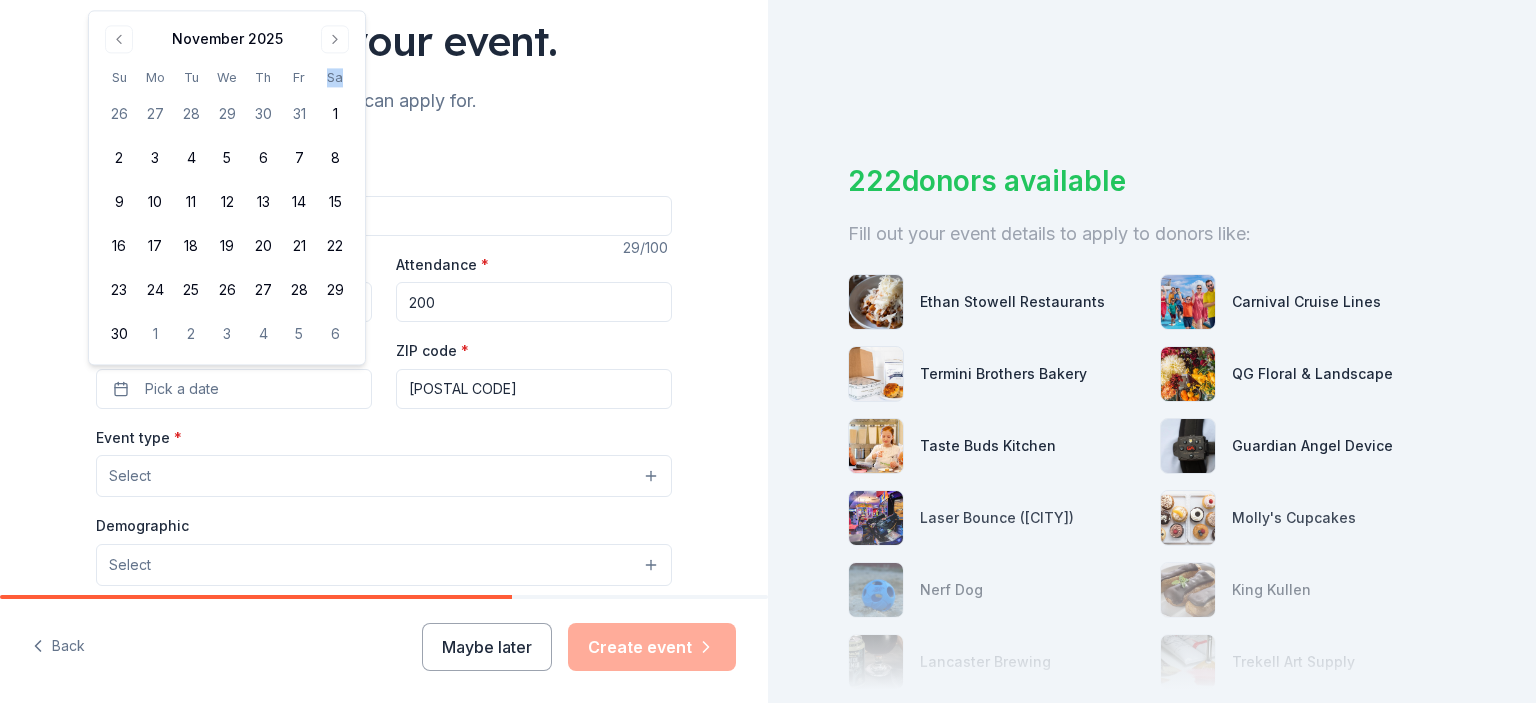 click on "Sa" at bounding box center (335, 77) 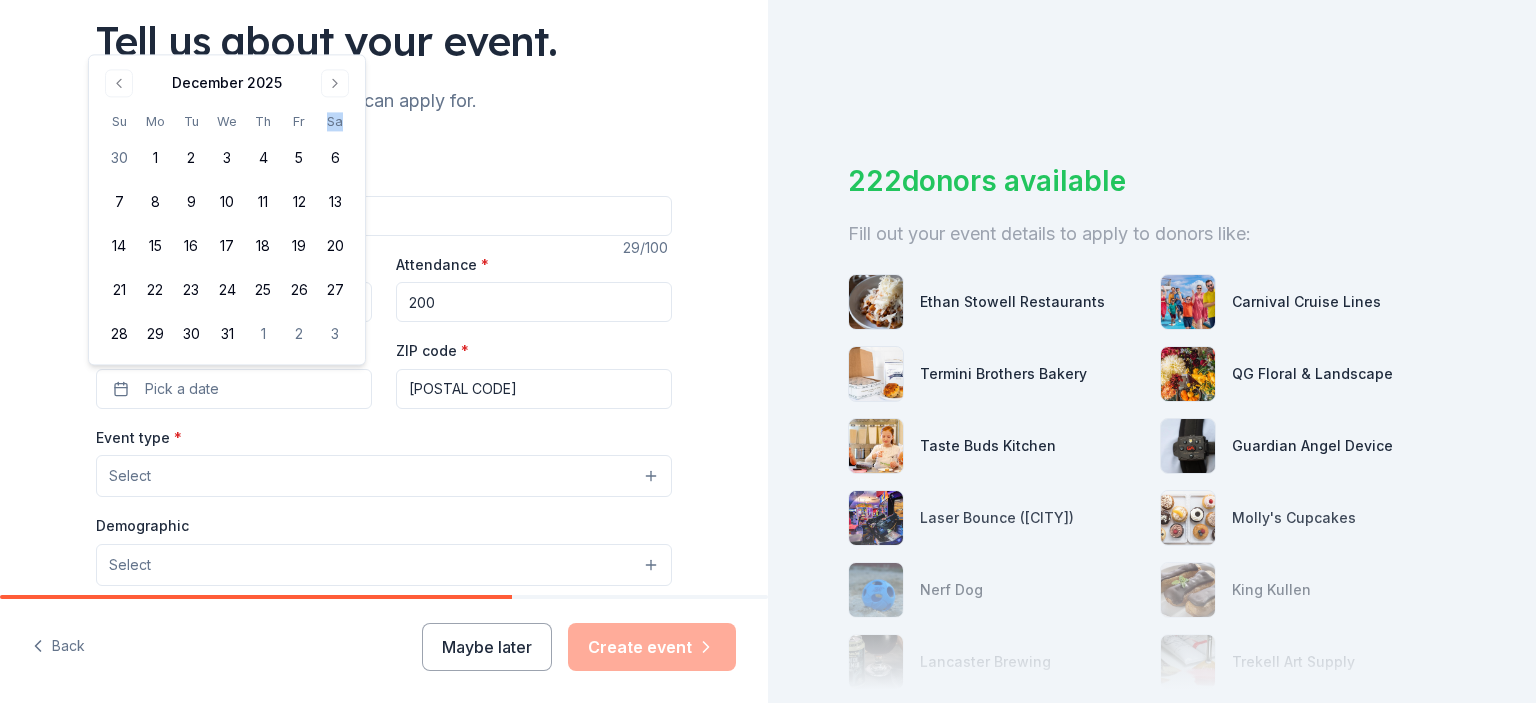 click at bounding box center [335, 83] 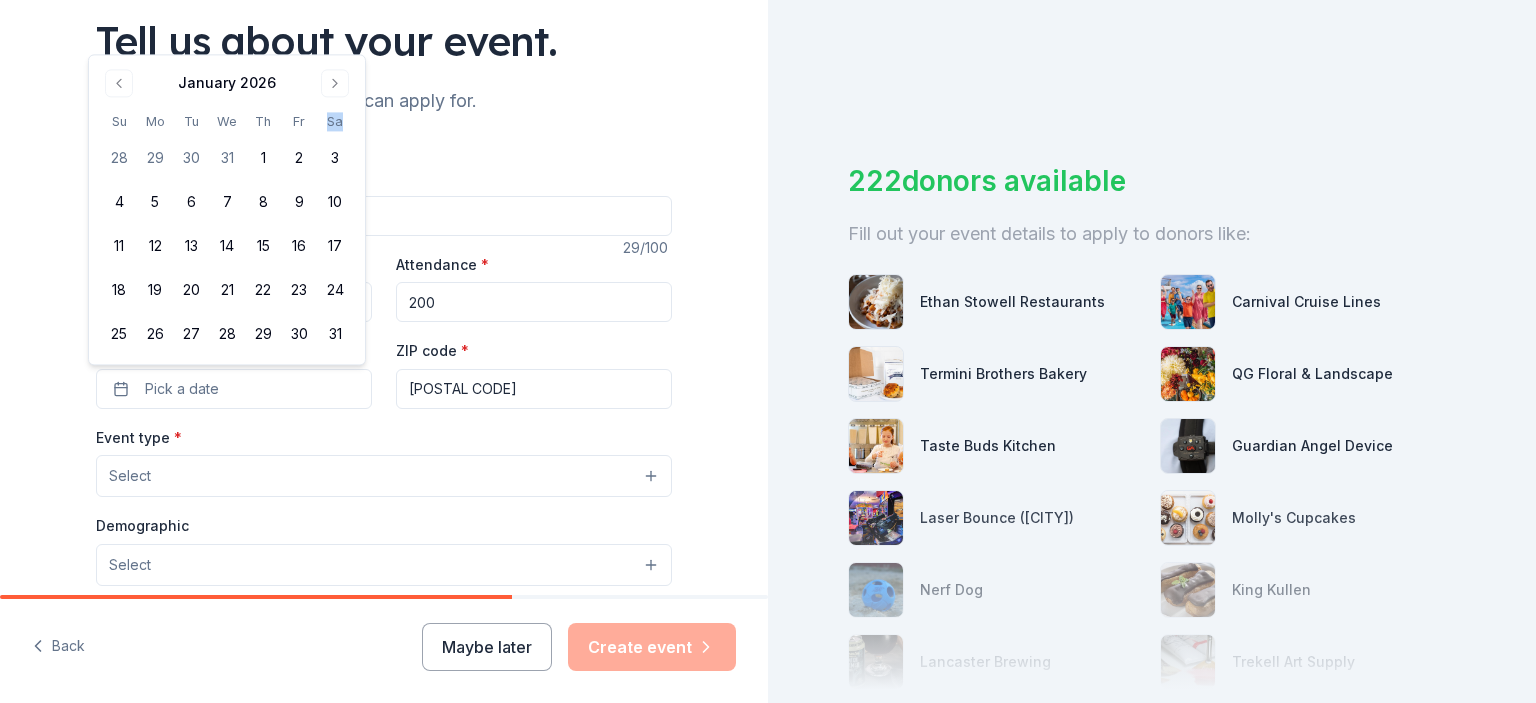 click at bounding box center [335, 83] 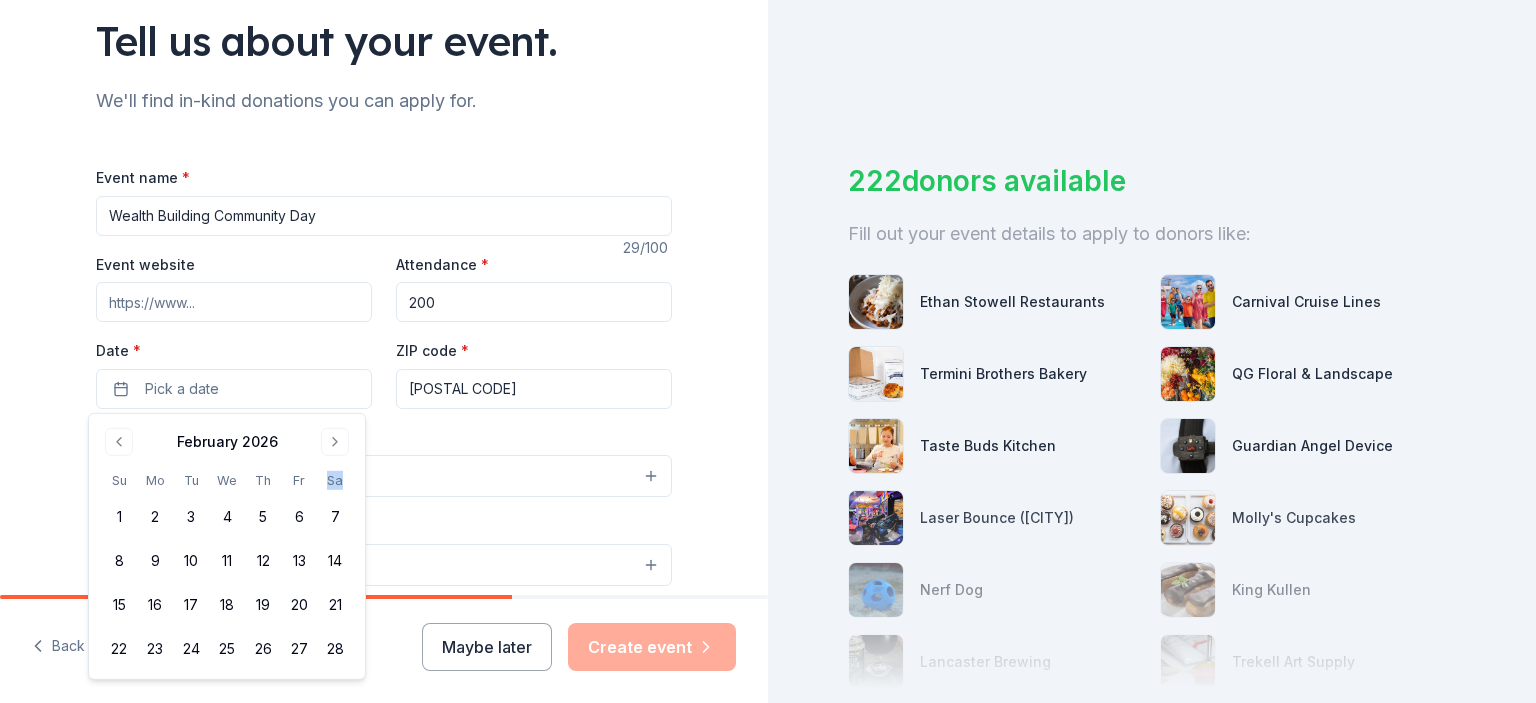 click at bounding box center [335, 442] 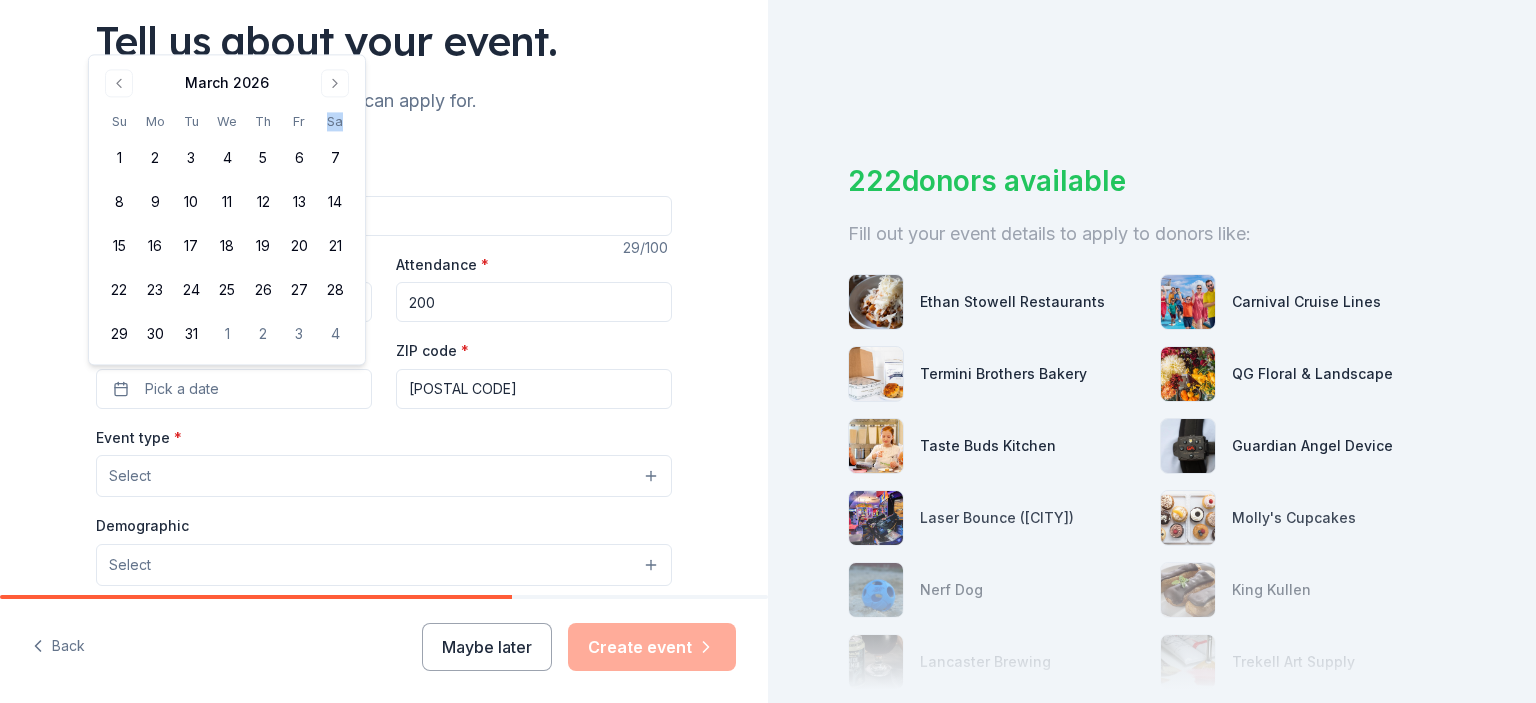 click at bounding box center [335, 83] 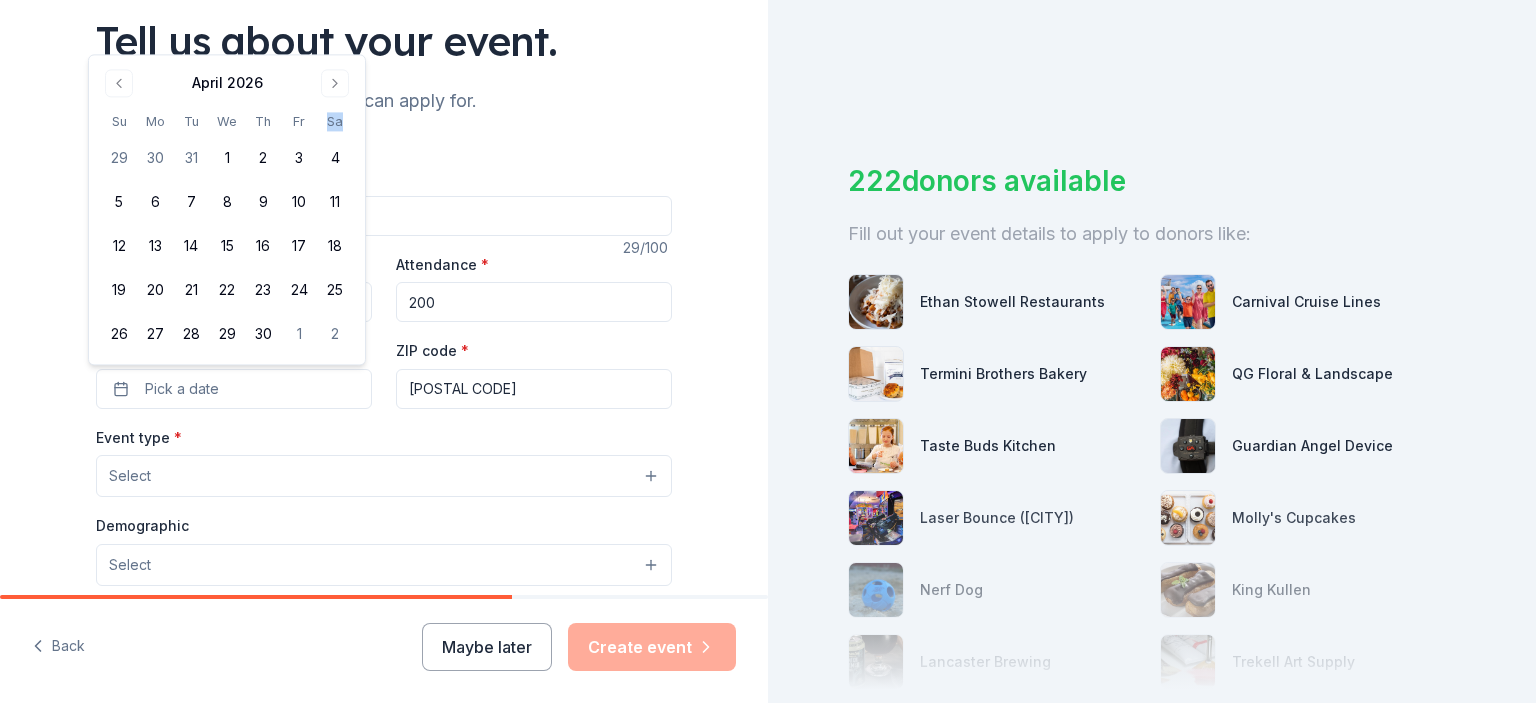 click on "11" at bounding box center (335, 203) 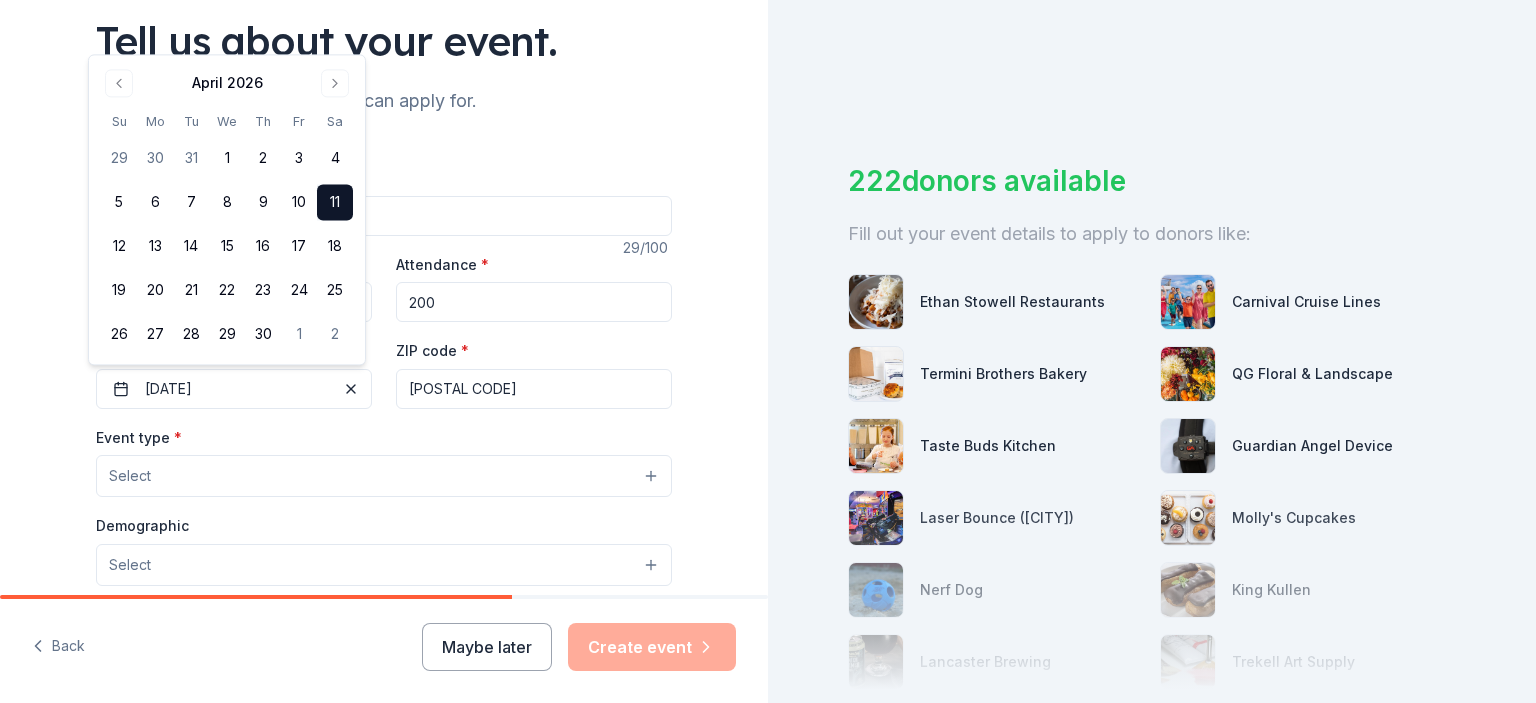 click on "Event name * [WEALTH] Building Community Day 29 /100 Event website Attendance * 200 Date * 04/11/2026 ZIP code * [ZIP] Event type * Select Demographic Select We use this information to help brands find events with their target demographic to sponsor their products. Mailing address Apt/unit Description What are you looking for? * Auction & raffle Meals Snacks Desserts Alcohol Beverages Send me reminders Email me reminders of donor application deadlines Recurring event" at bounding box center [384, 611] 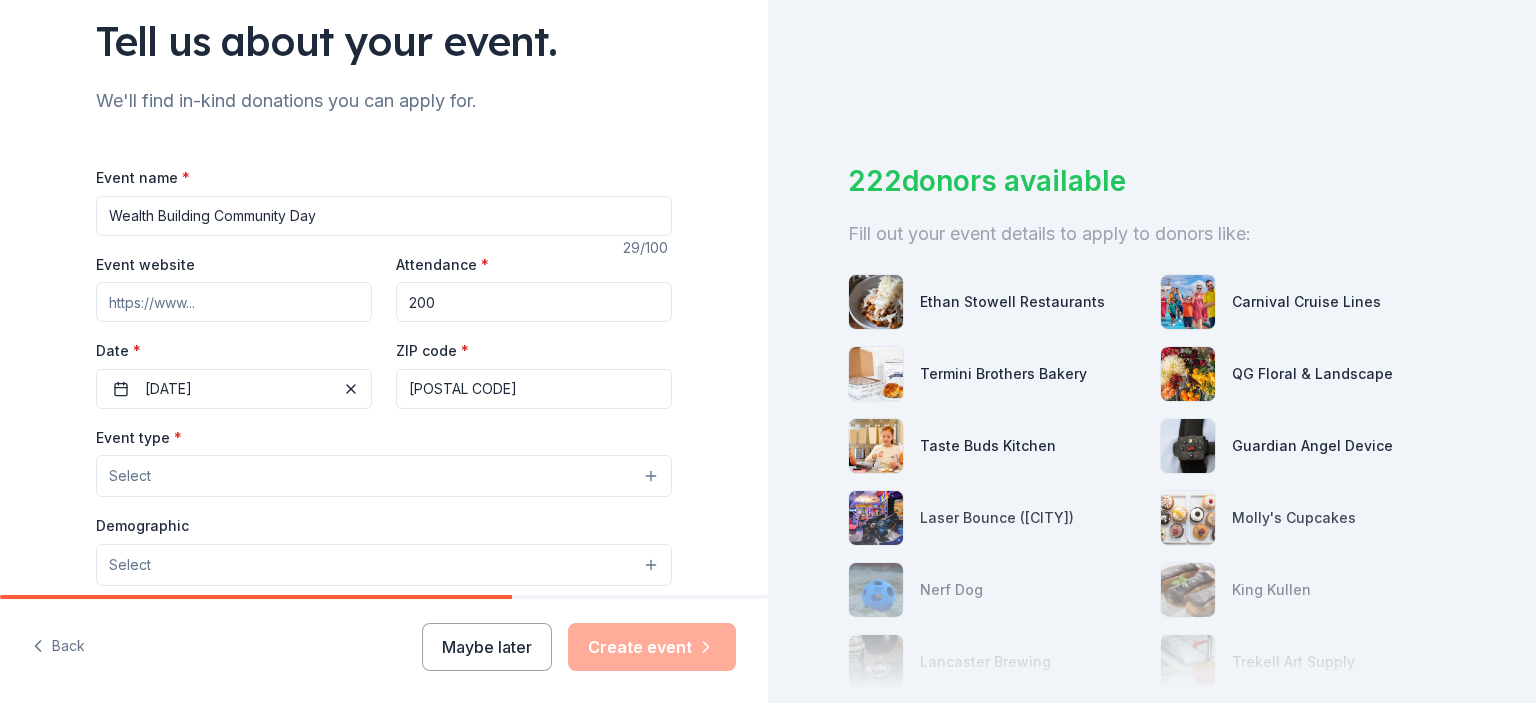 click on "Select" at bounding box center (384, 476) 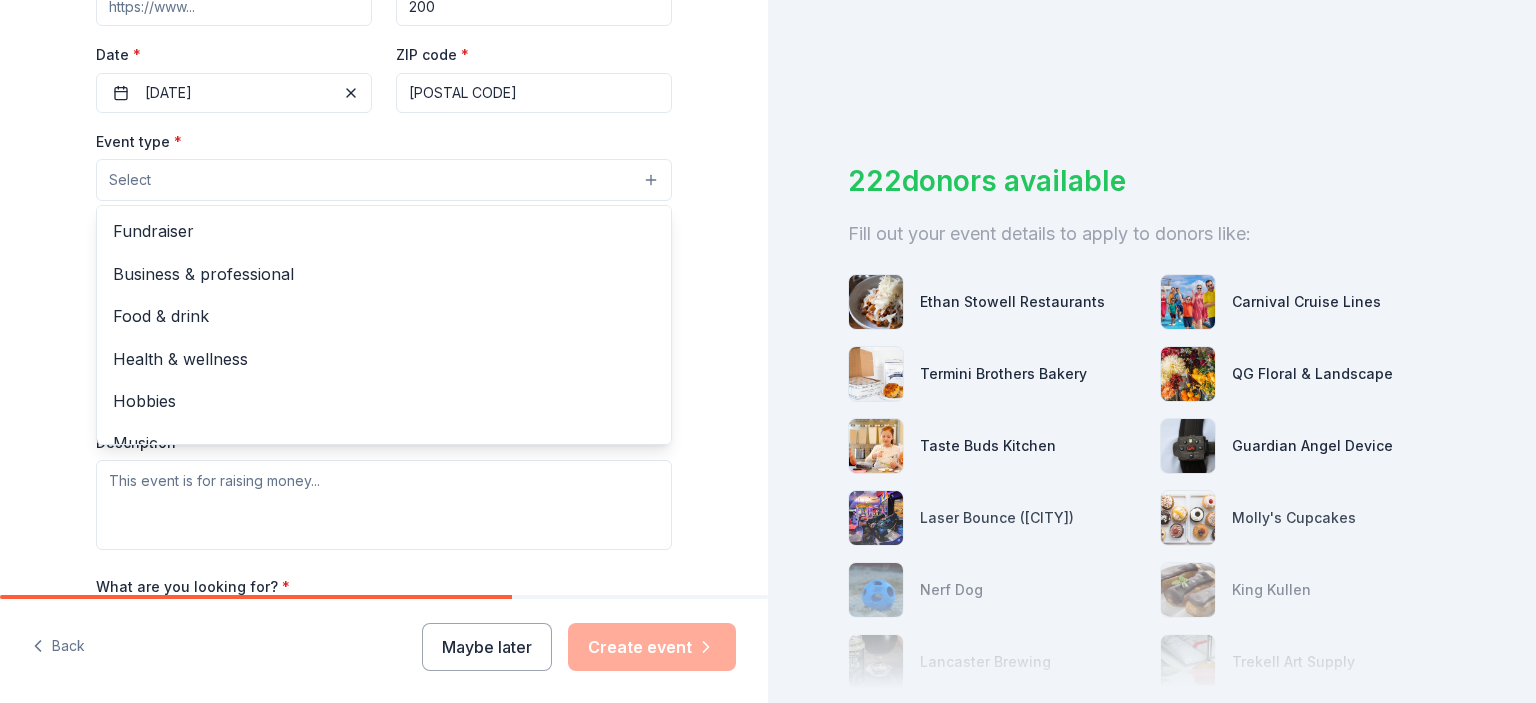 scroll, scrollTop: 444, scrollLeft: 0, axis: vertical 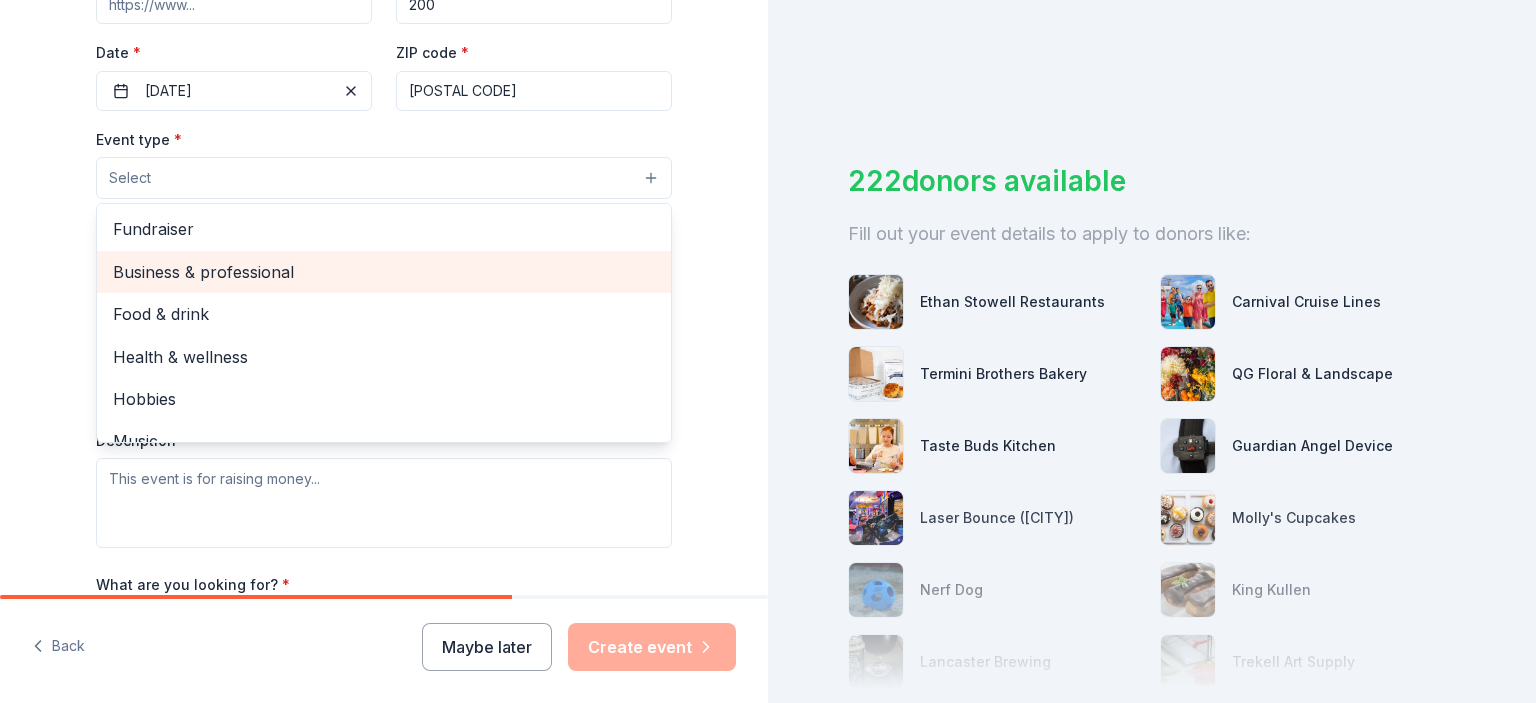 click on "Business & professional" at bounding box center (384, 272) 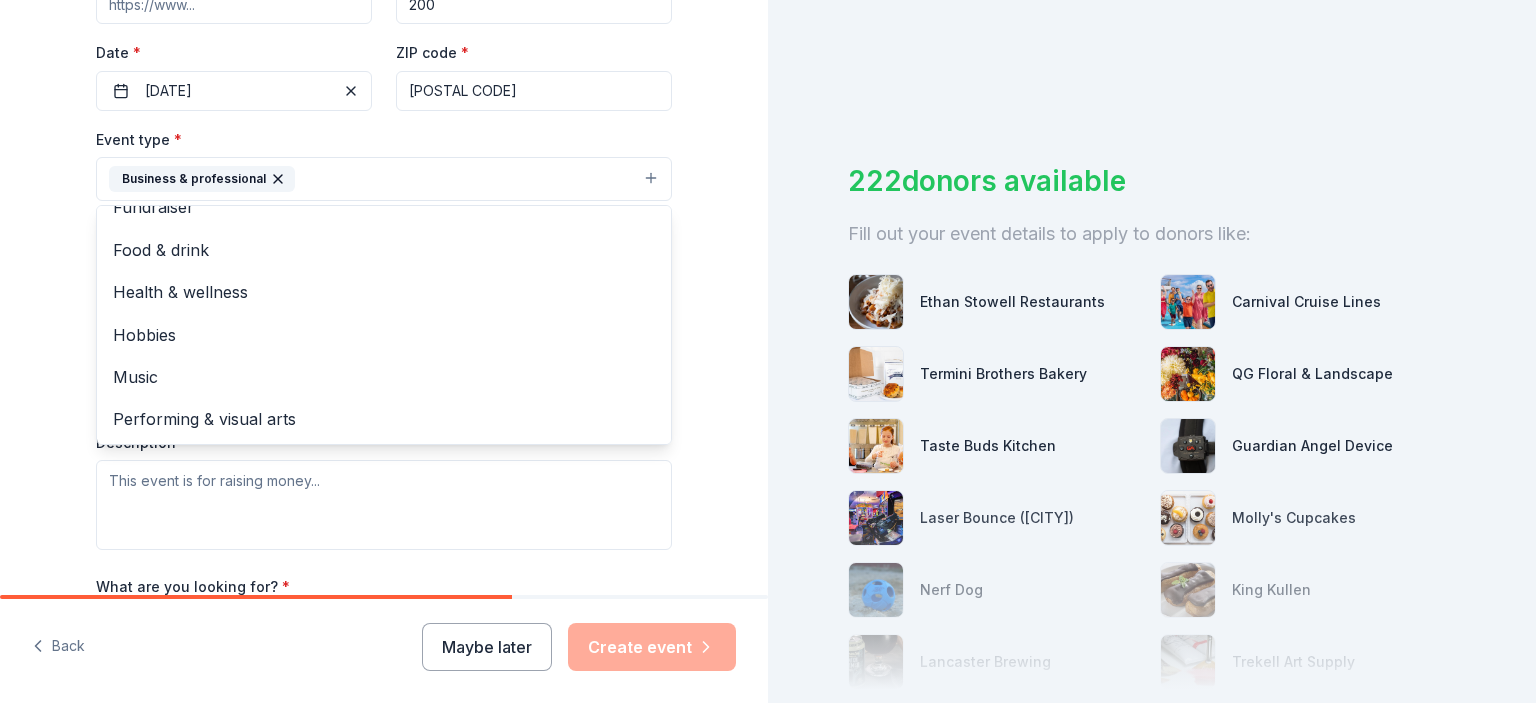 scroll, scrollTop: 0, scrollLeft: 0, axis: both 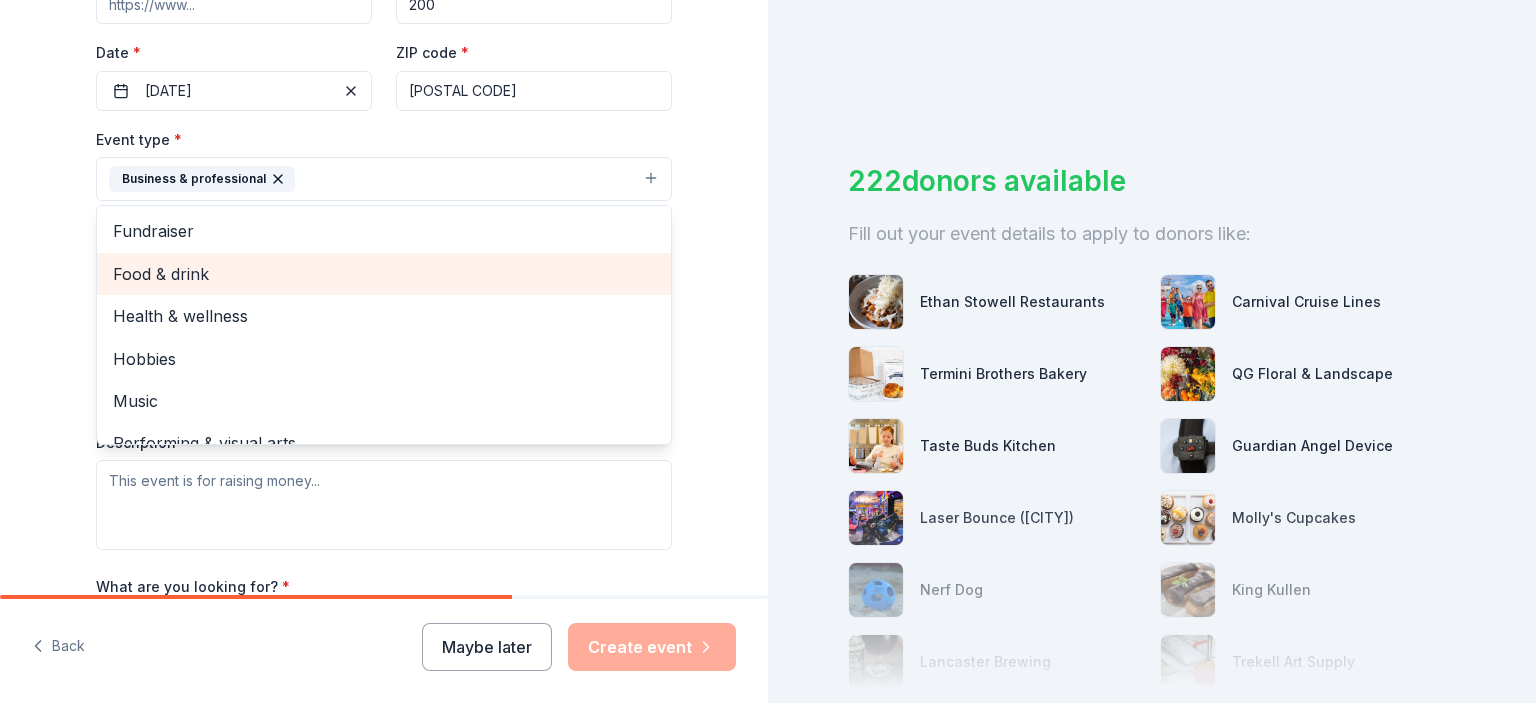 click on "Food & drink" at bounding box center [384, 274] 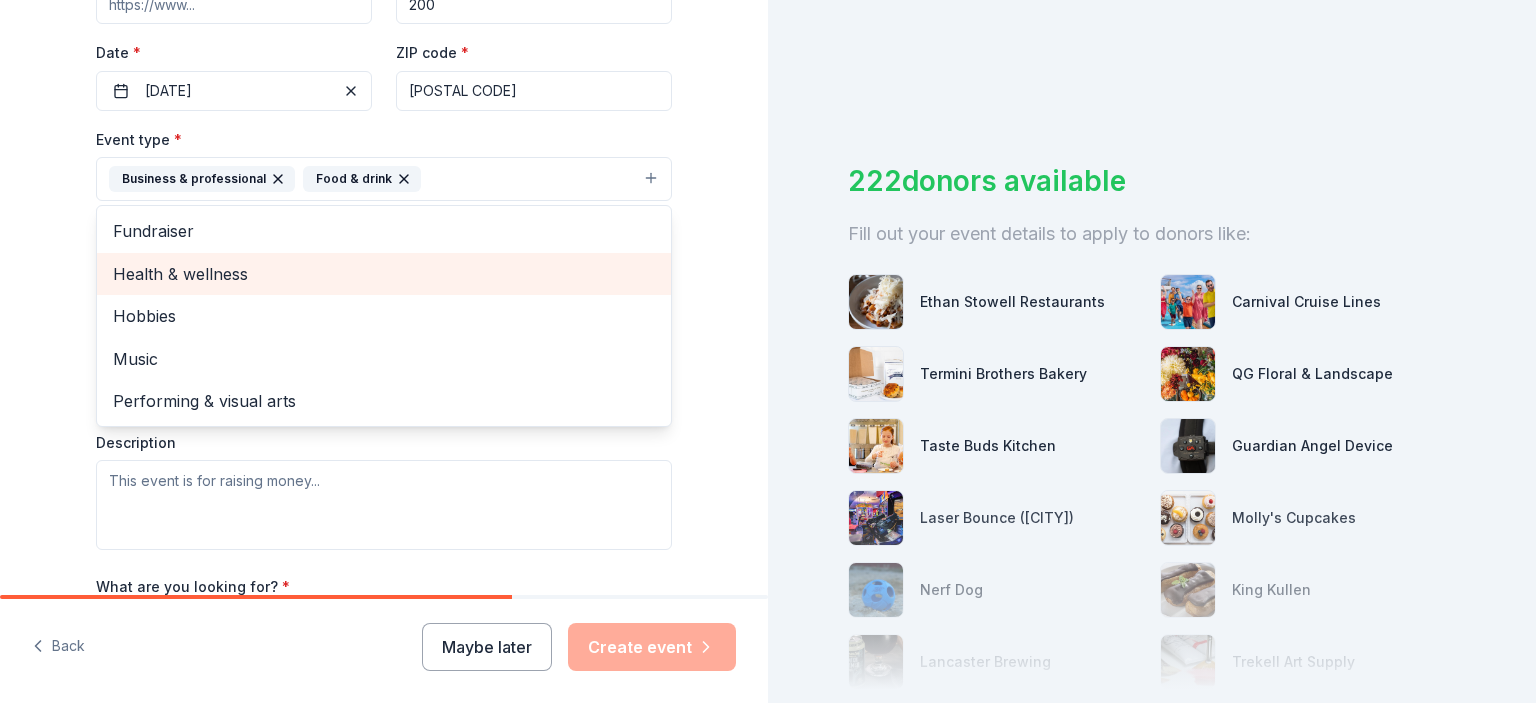 click on "Health & wellness" at bounding box center [384, 274] 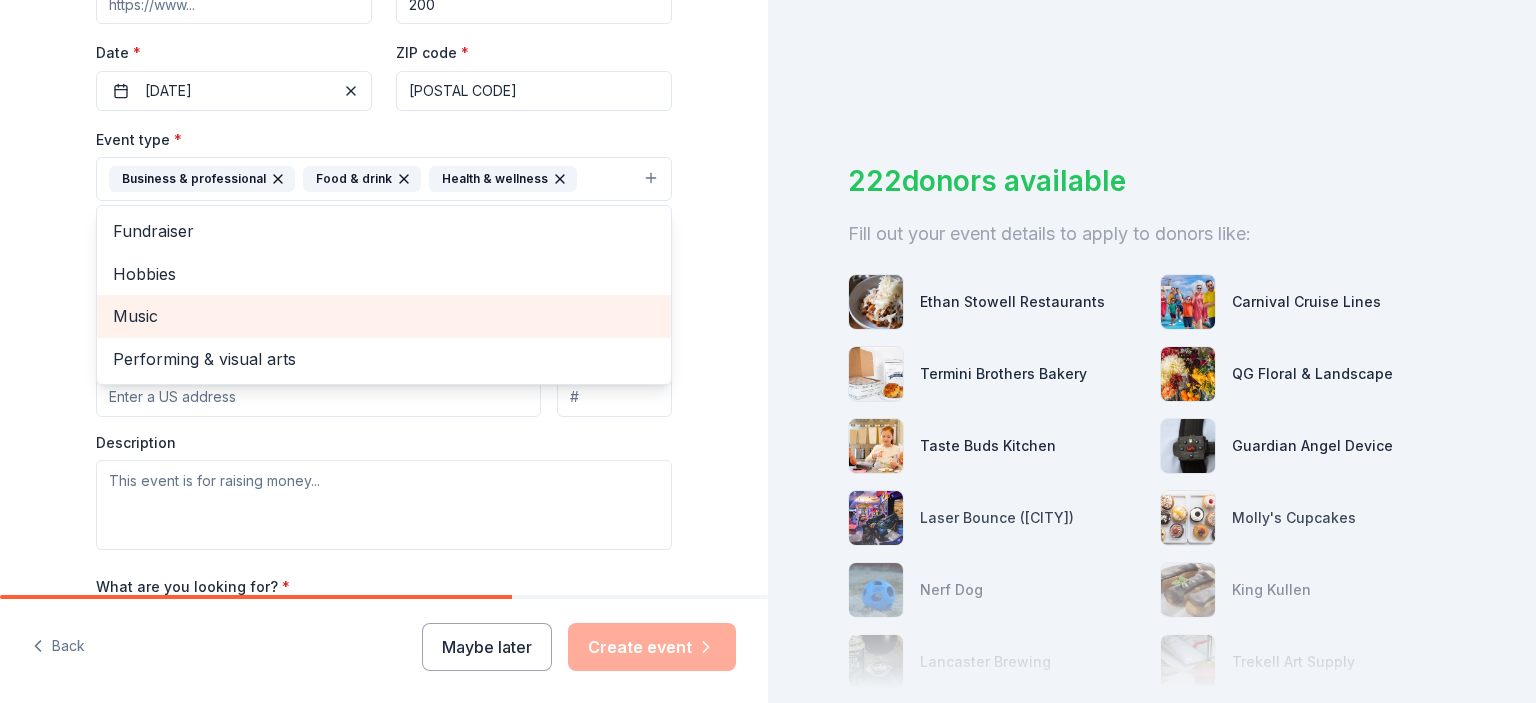 click on "Music" at bounding box center (384, 316) 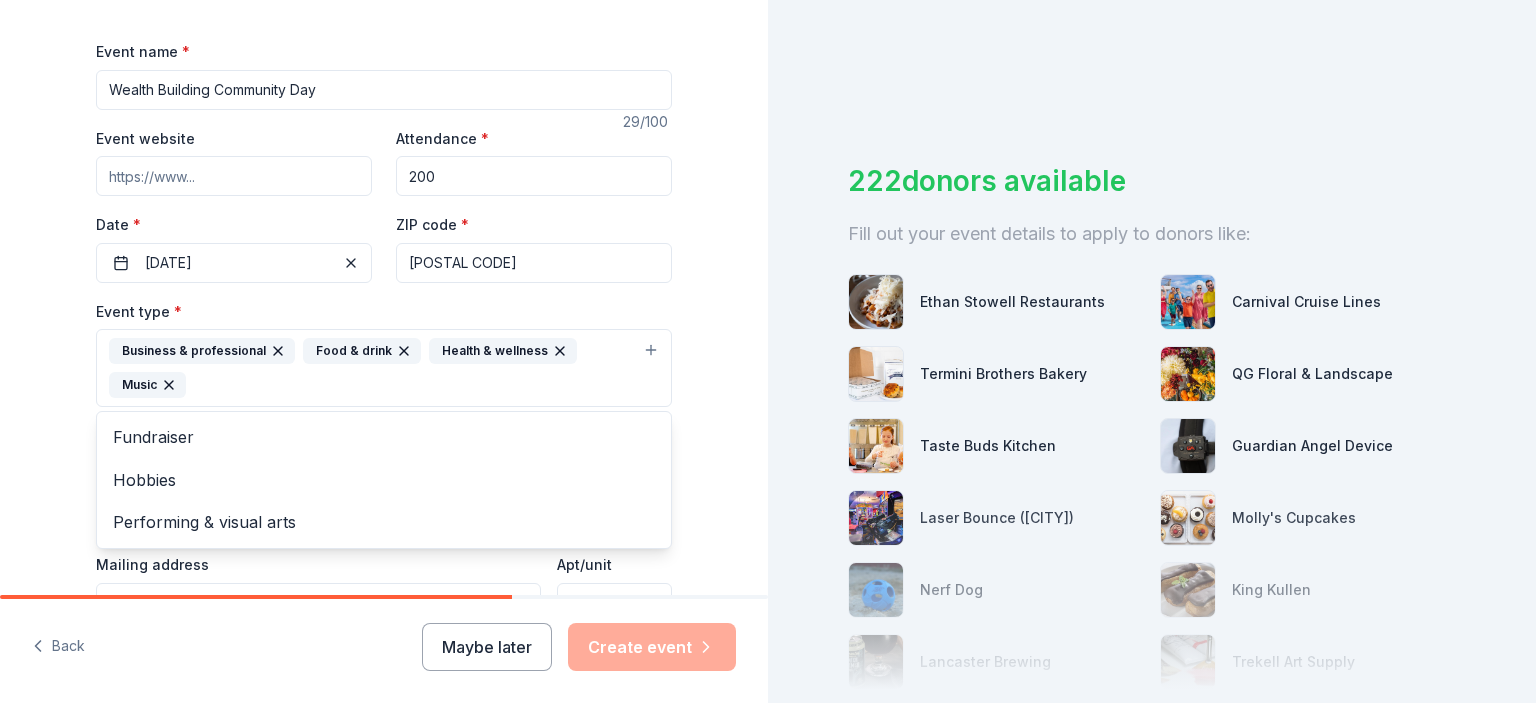 scroll, scrollTop: 267, scrollLeft: 0, axis: vertical 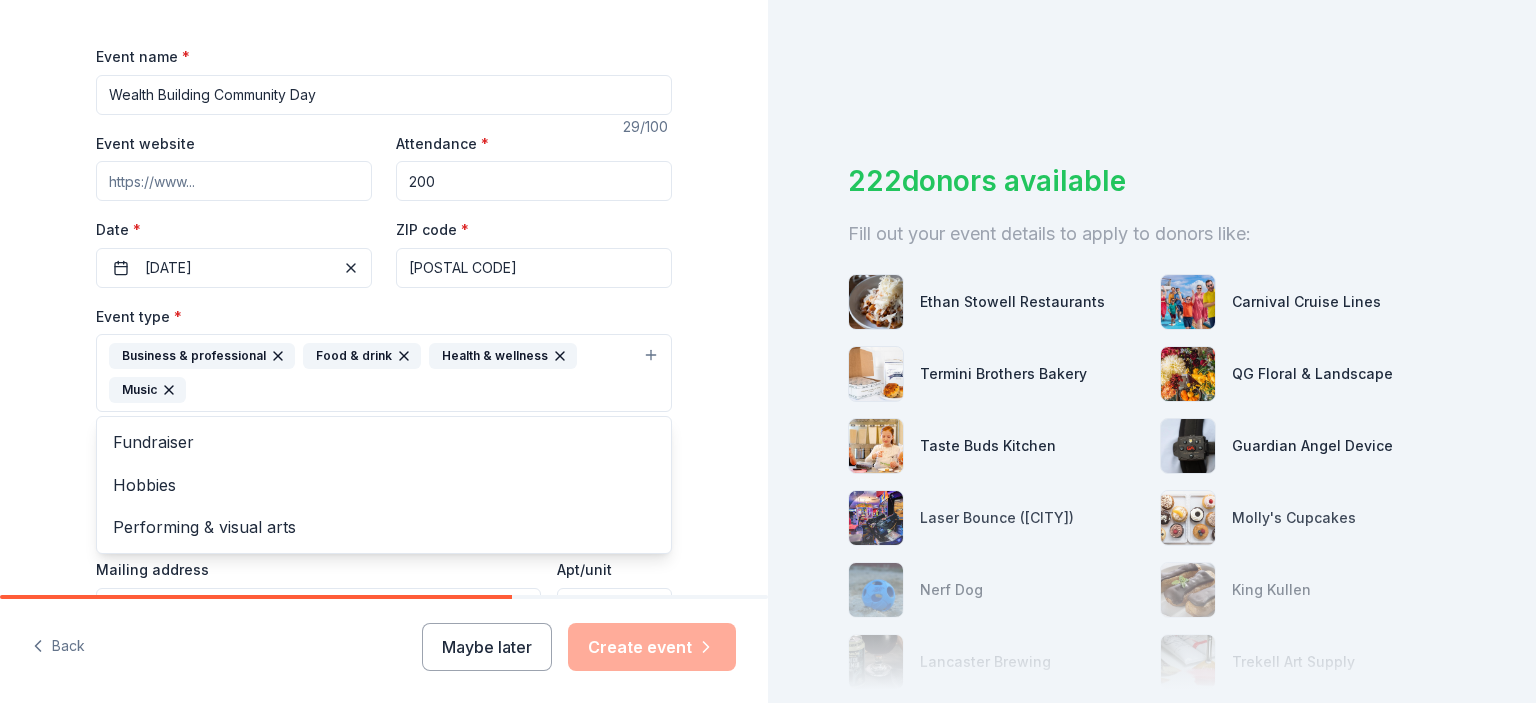 click on "Event name * Wealth Building Community Day 29 /100 Event website Attendance * 200 Date * [DATE] ZIP code * [POSTAL CODE] Event type * Business & professional Food & drink Health & wellness Music Fundraiser Hobbies Performing & visual arts Demographic Select We use this information to help brands find events with their target demographic to sponsor their products. Mailing address Apt/unit Description What are you looking for? * Auction & raffle Meals Snacks Desserts Alcohol Beverages Send me reminders Email me reminders of donor application deadlines Recurring event" at bounding box center (384, 524) 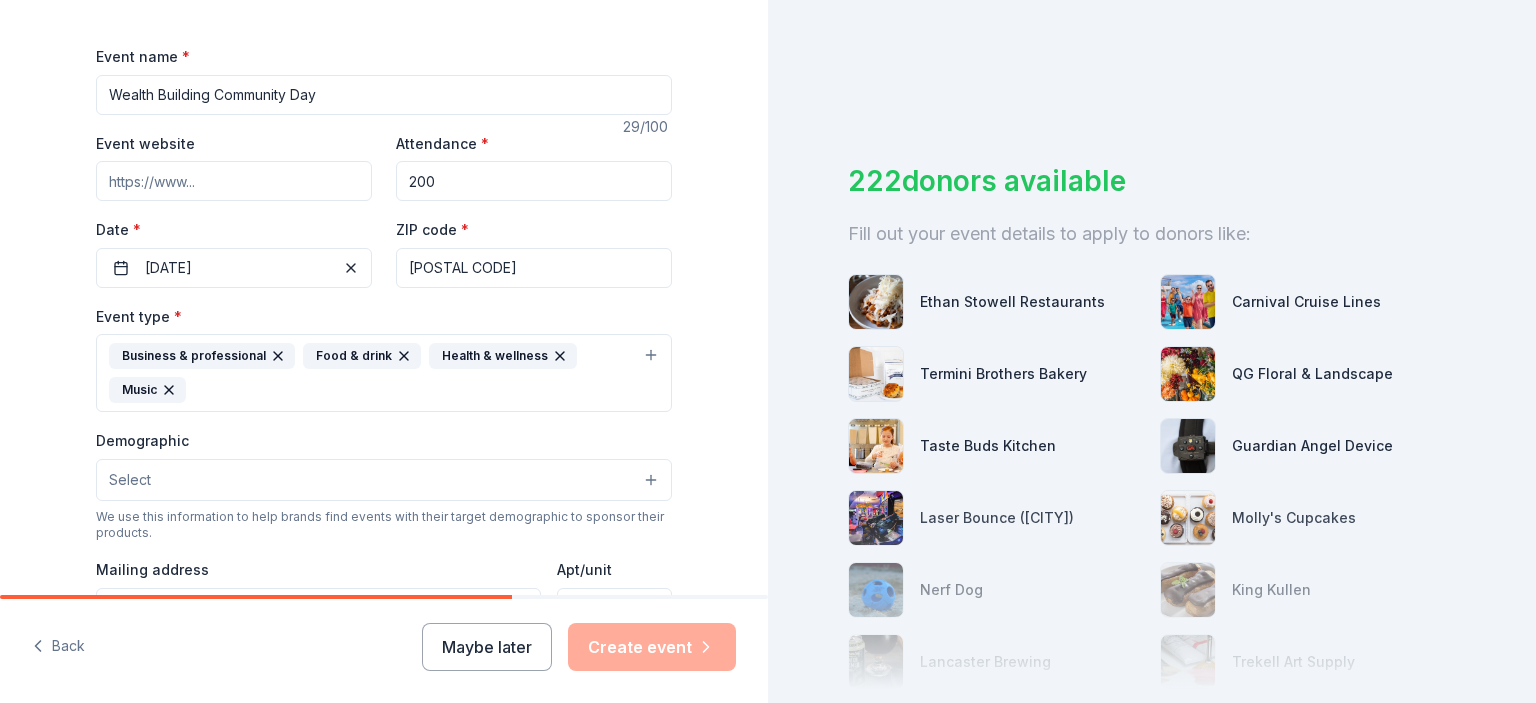 type 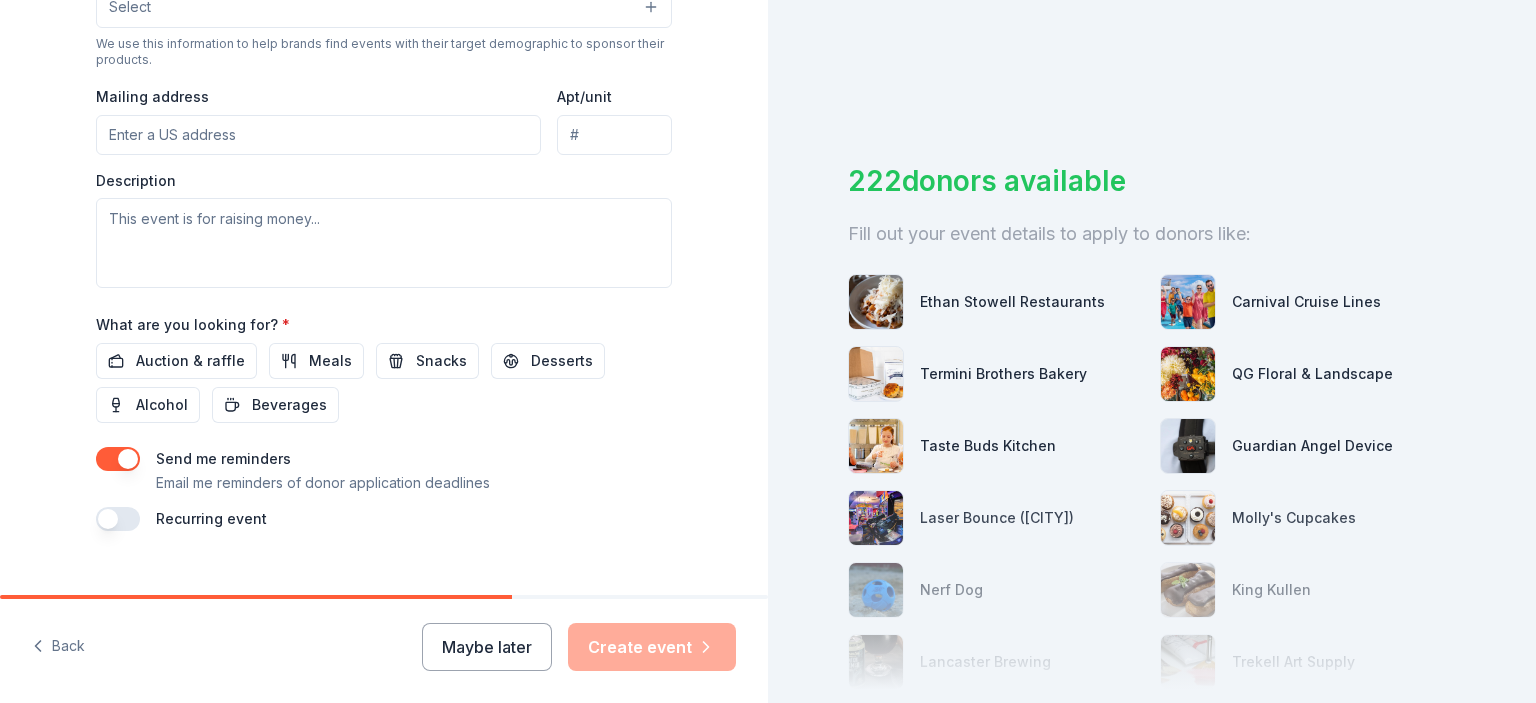 scroll, scrollTop: 741, scrollLeft: 0, axis: vertical 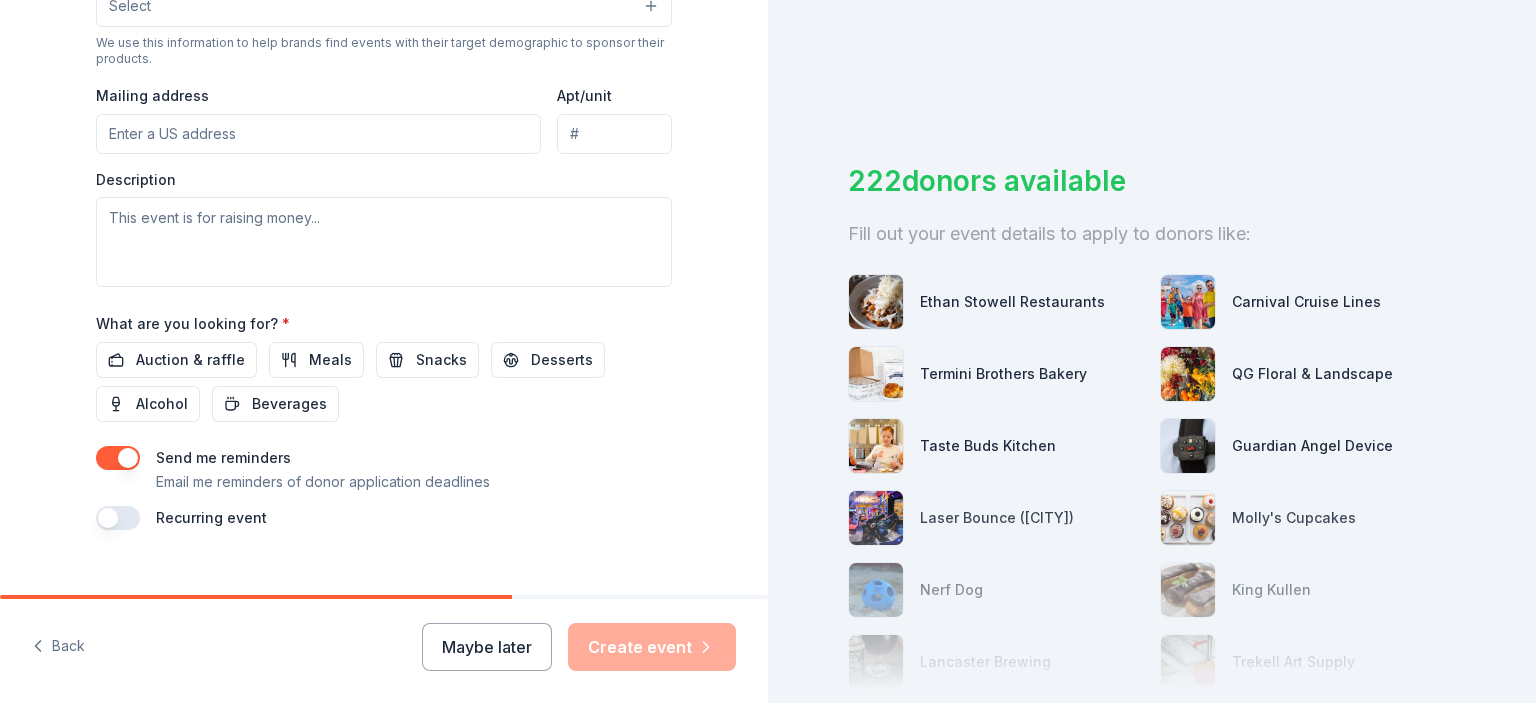 type on "Building Wealth Community Day" 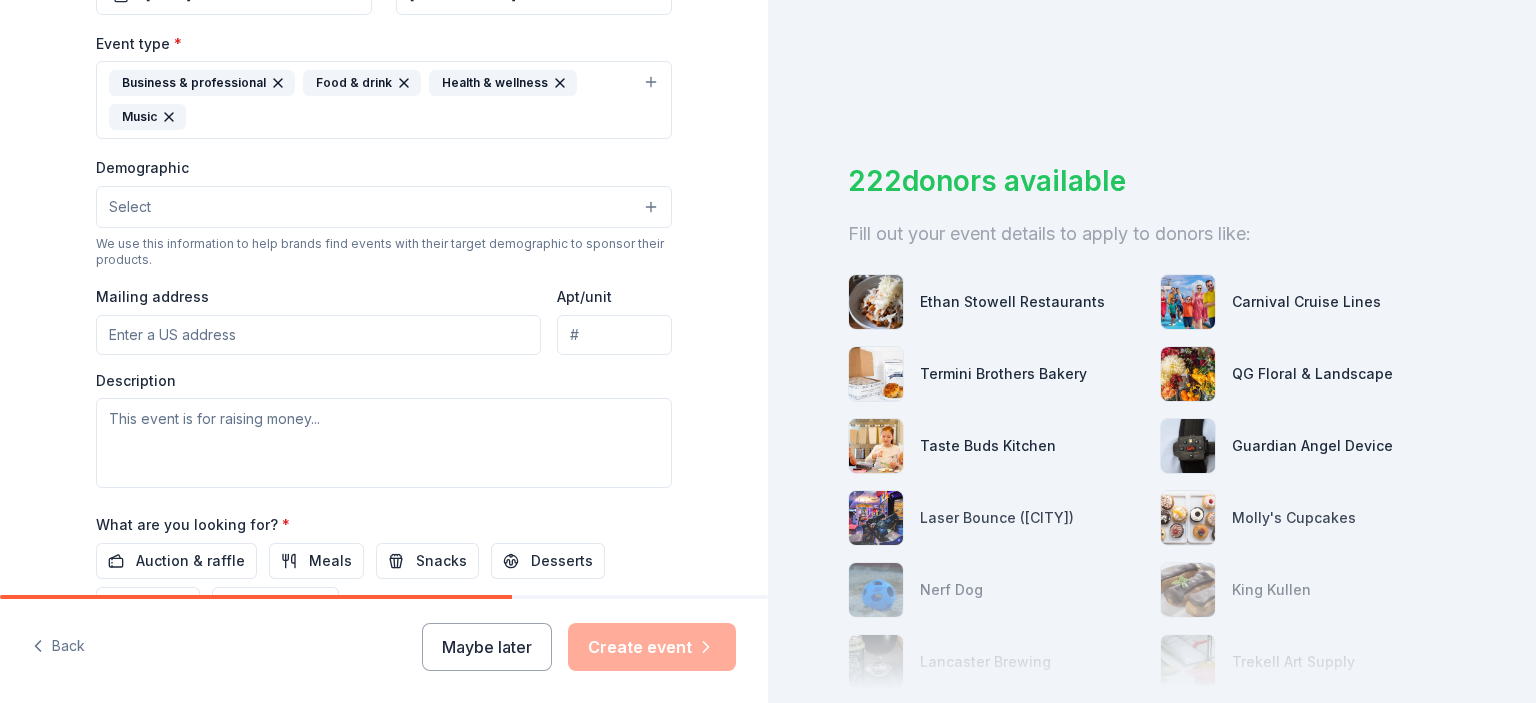 scroll, scrollTop: 533, scrollLeft: 0, axis: vertical 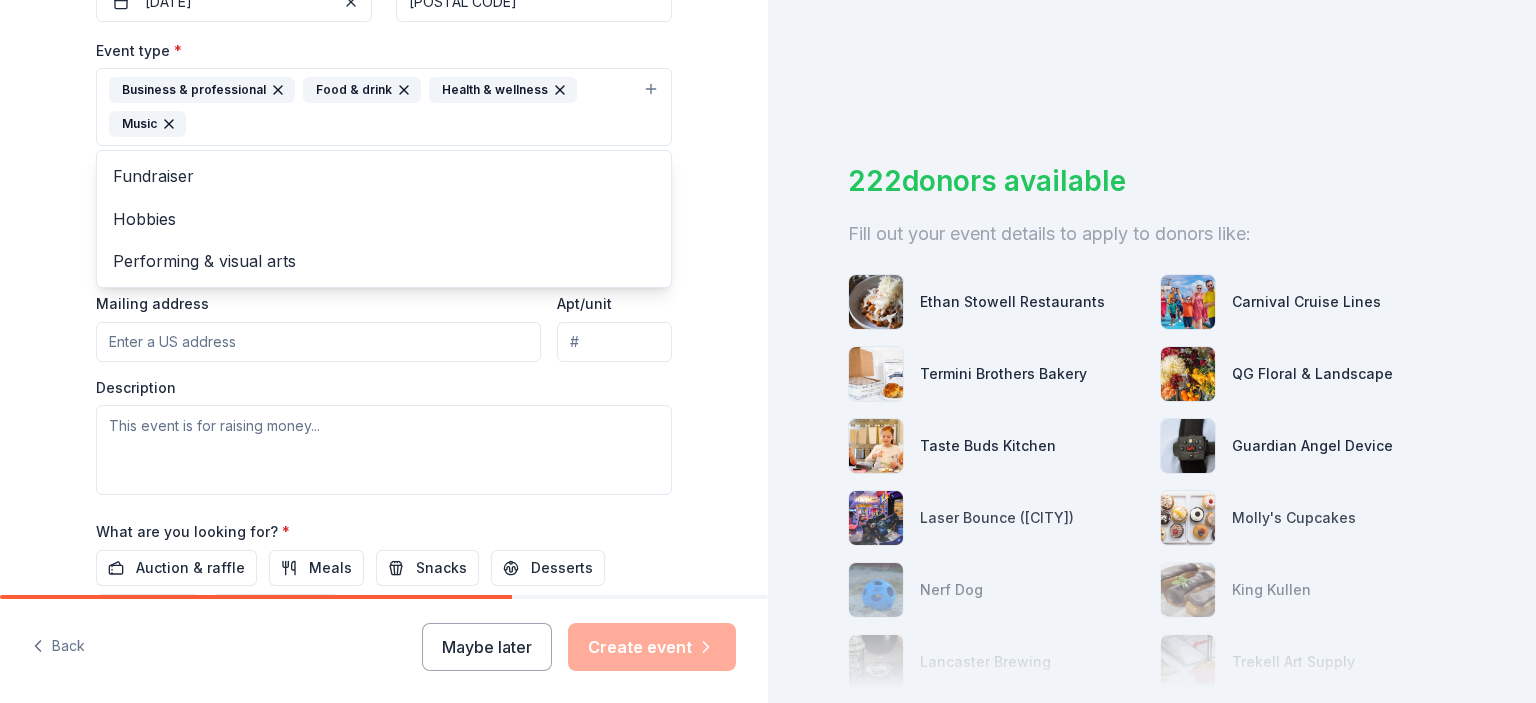 click on "Business & professional Food & drink Health & wellness Music" at bounding box center (372, 107) 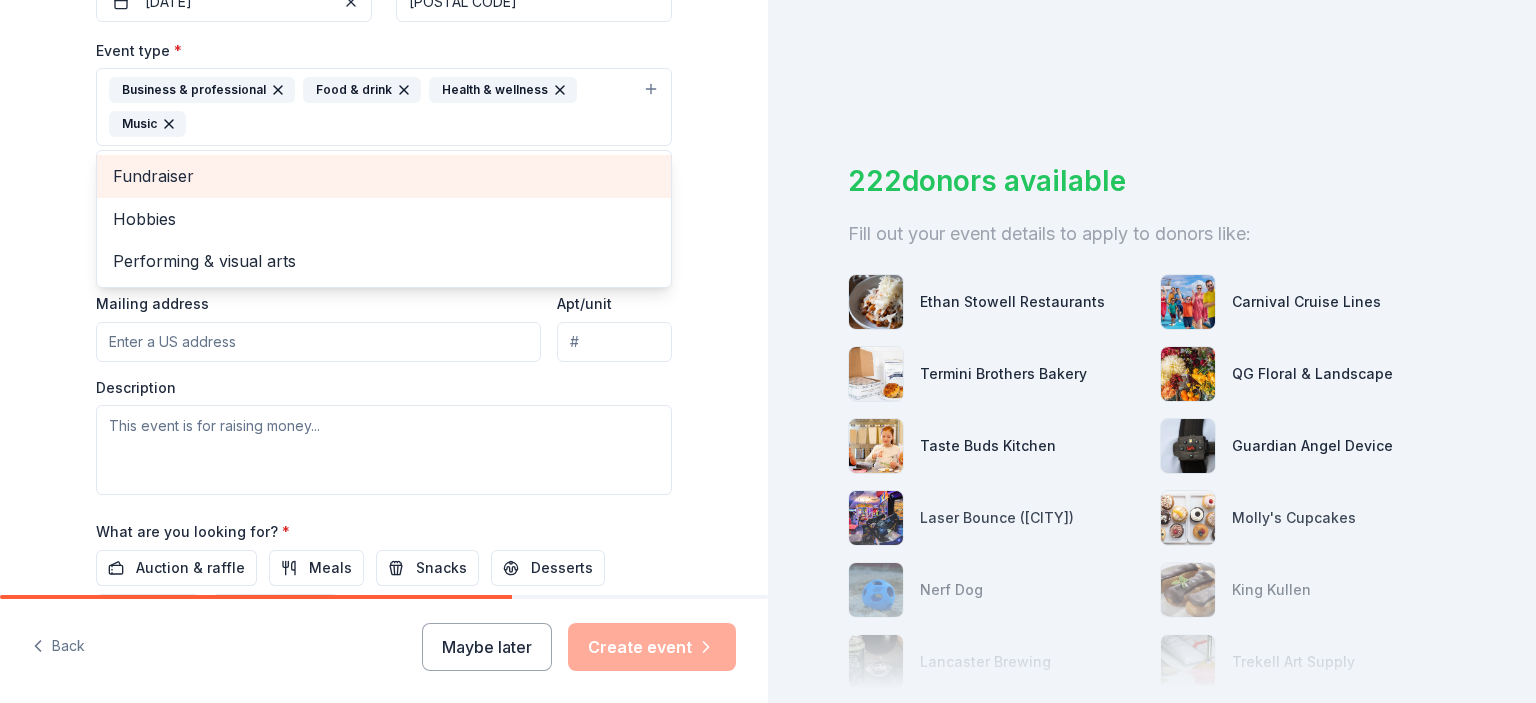 click on "Fundraiser" at bounding box center [384, 176] 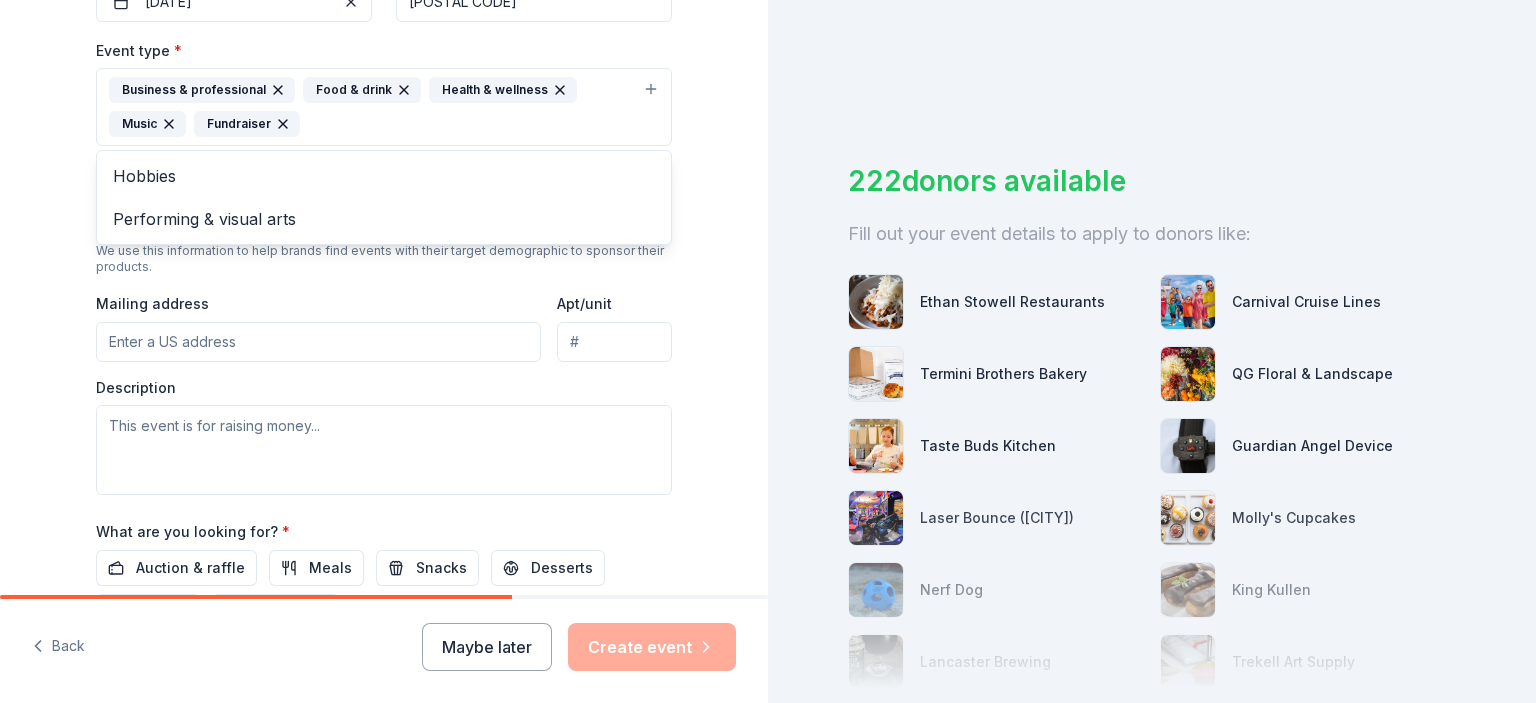 click on "Event type * Business  & professional Food  & drink Health  & wellness Music Fundraiser Hobbies Performing  & visual arts Demographic Select We use this information to help brands find events with their target demographic to sponsor their products. Mailing address Apt/unit Description" at bounding box center (384, 266) 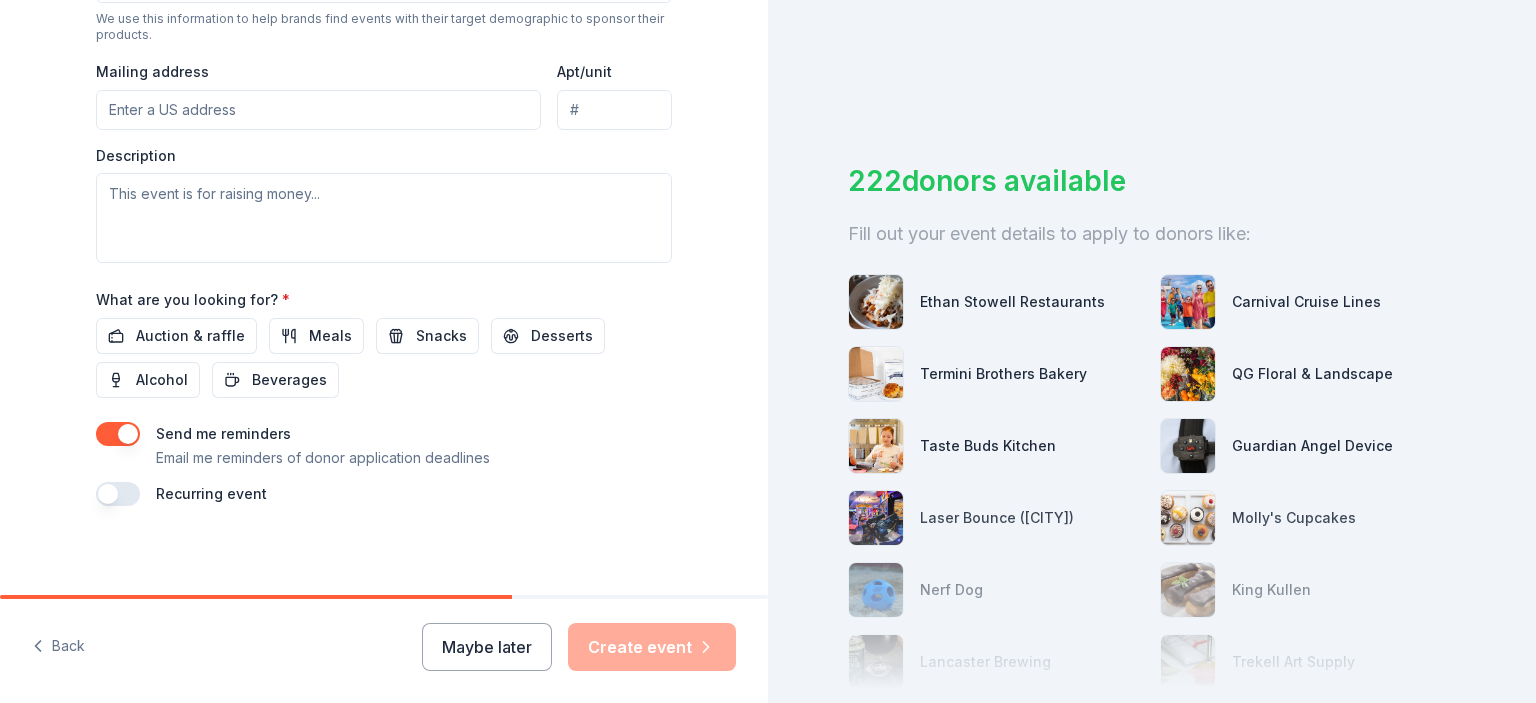scroll, scrollTop: 771, scrollLeft: 0, axis: vertical 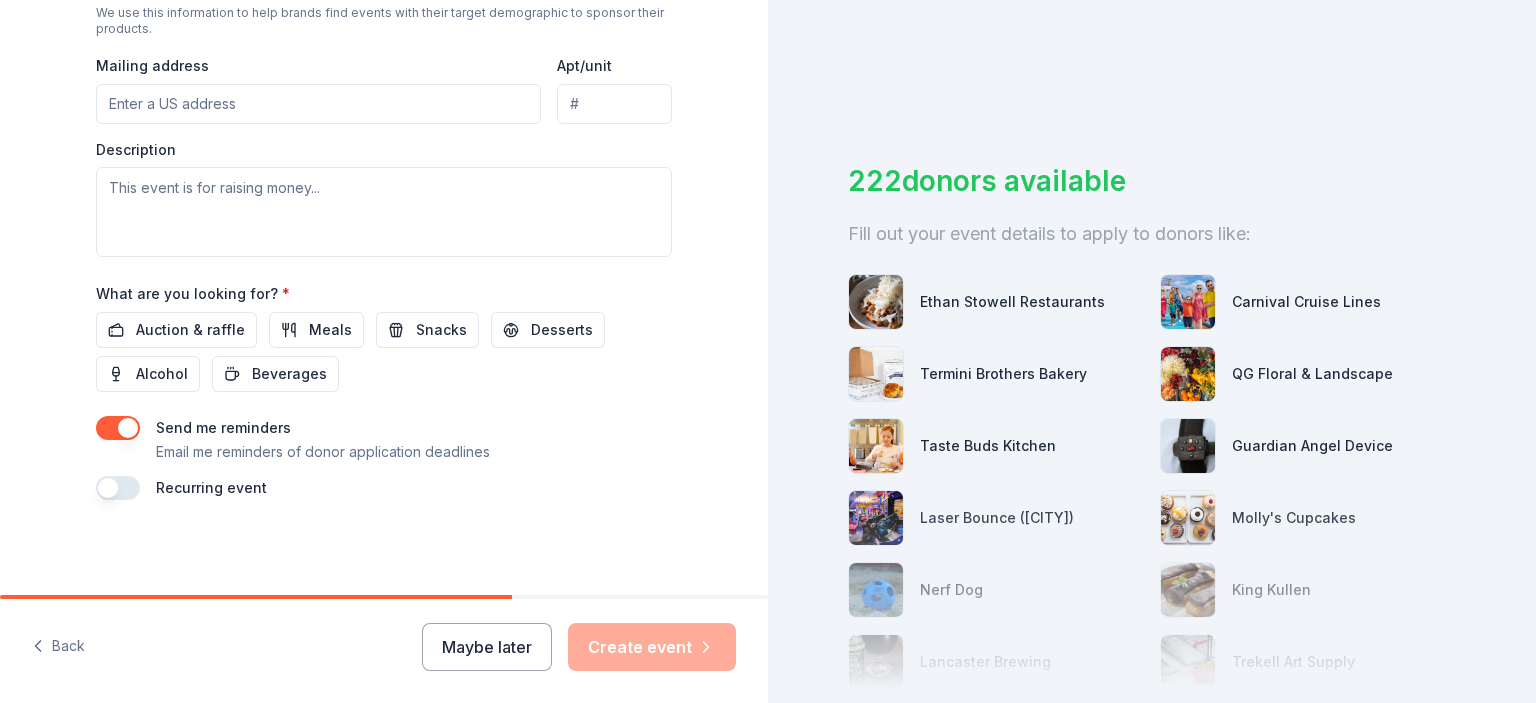 click on "Meals" at bounding box center (330, 330) 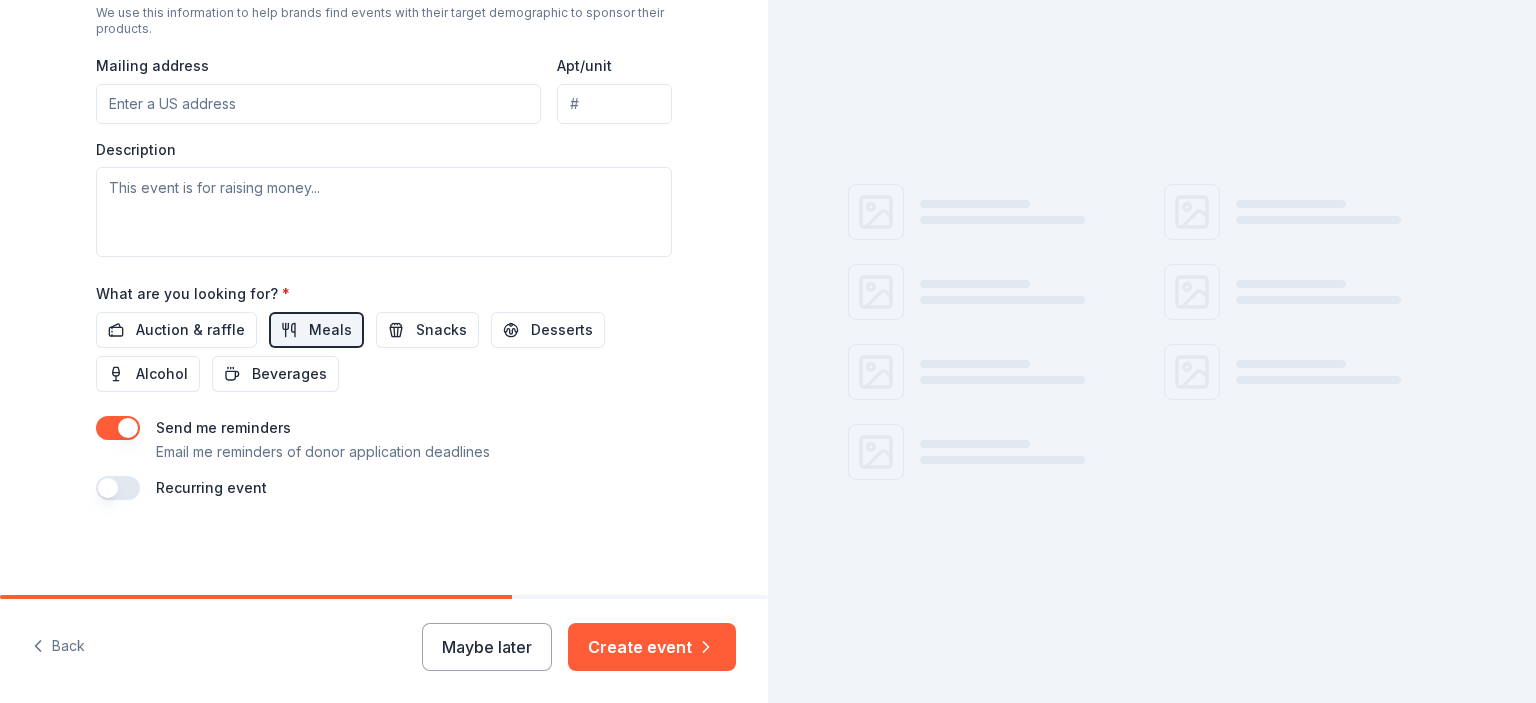 click on "Snacks" at bounding box center [441, 330] 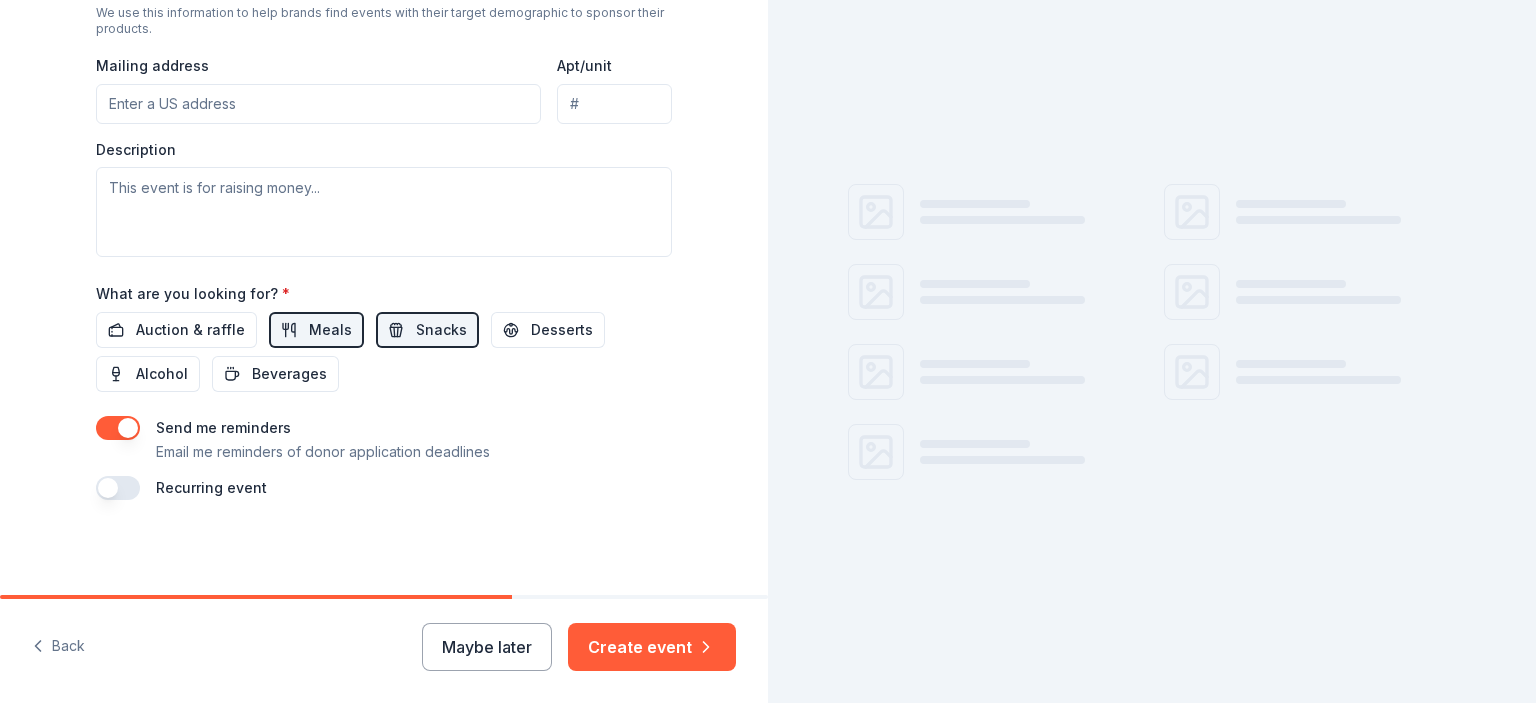 click on "Desserts" at bounding box center (562, 330) 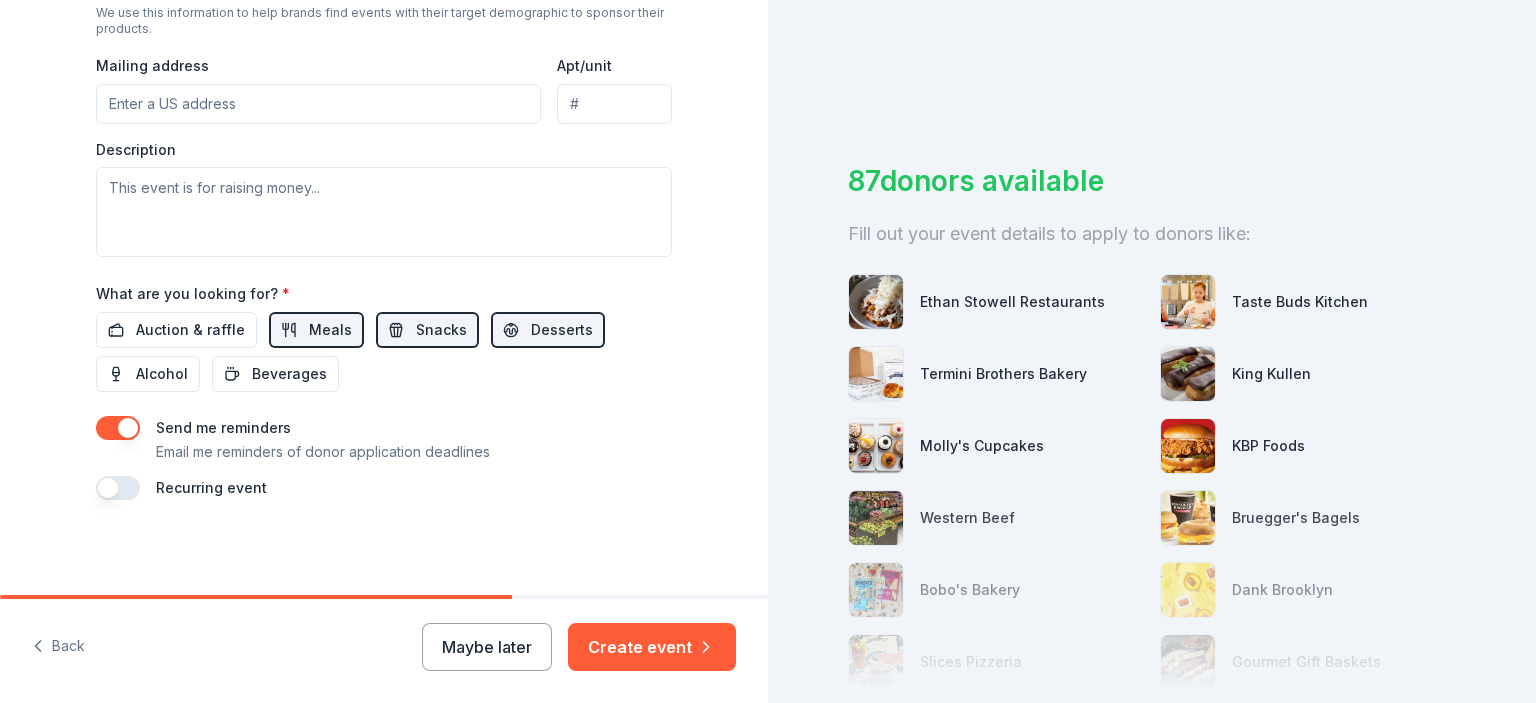 click on "Beverages" at bounding box center [289, 374] 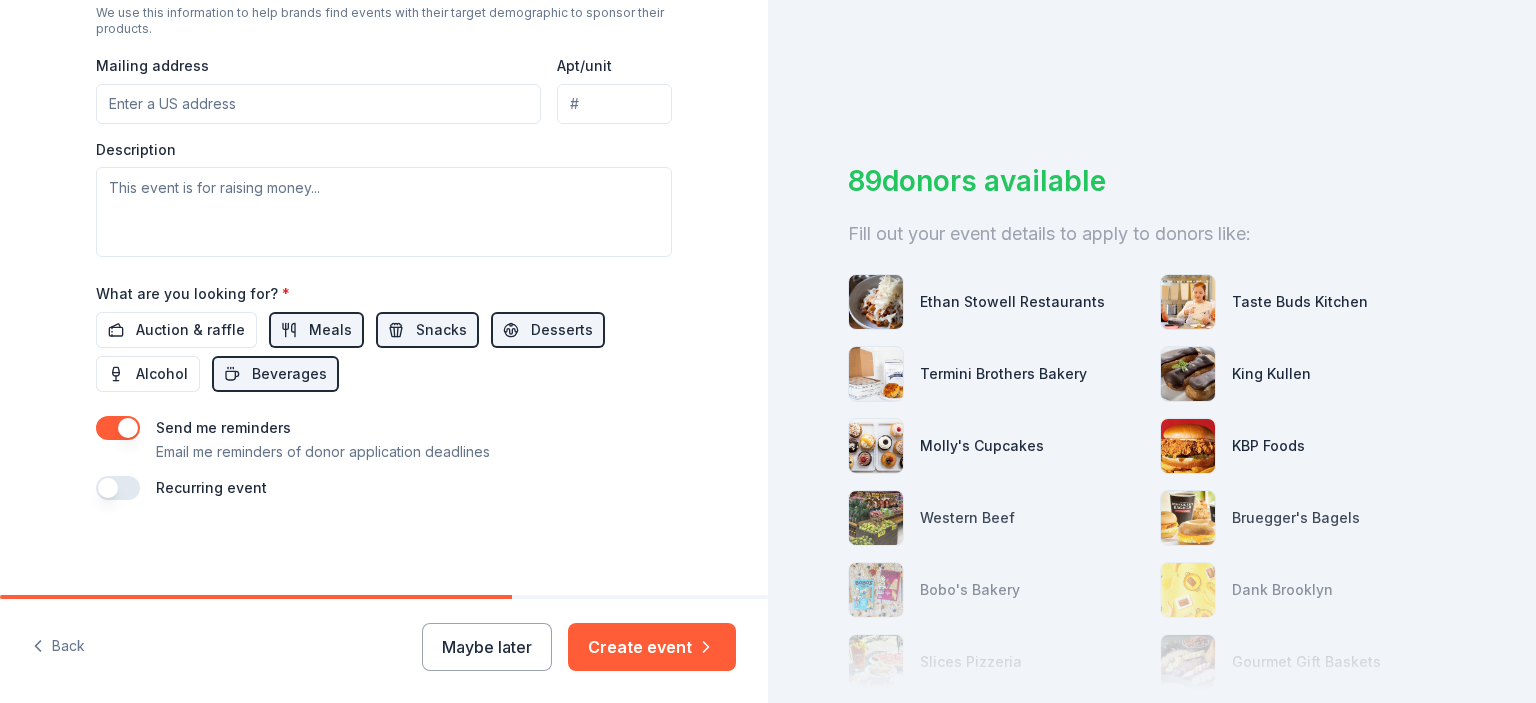 click on "Auction & raffle" at bounding box center (190, 330) 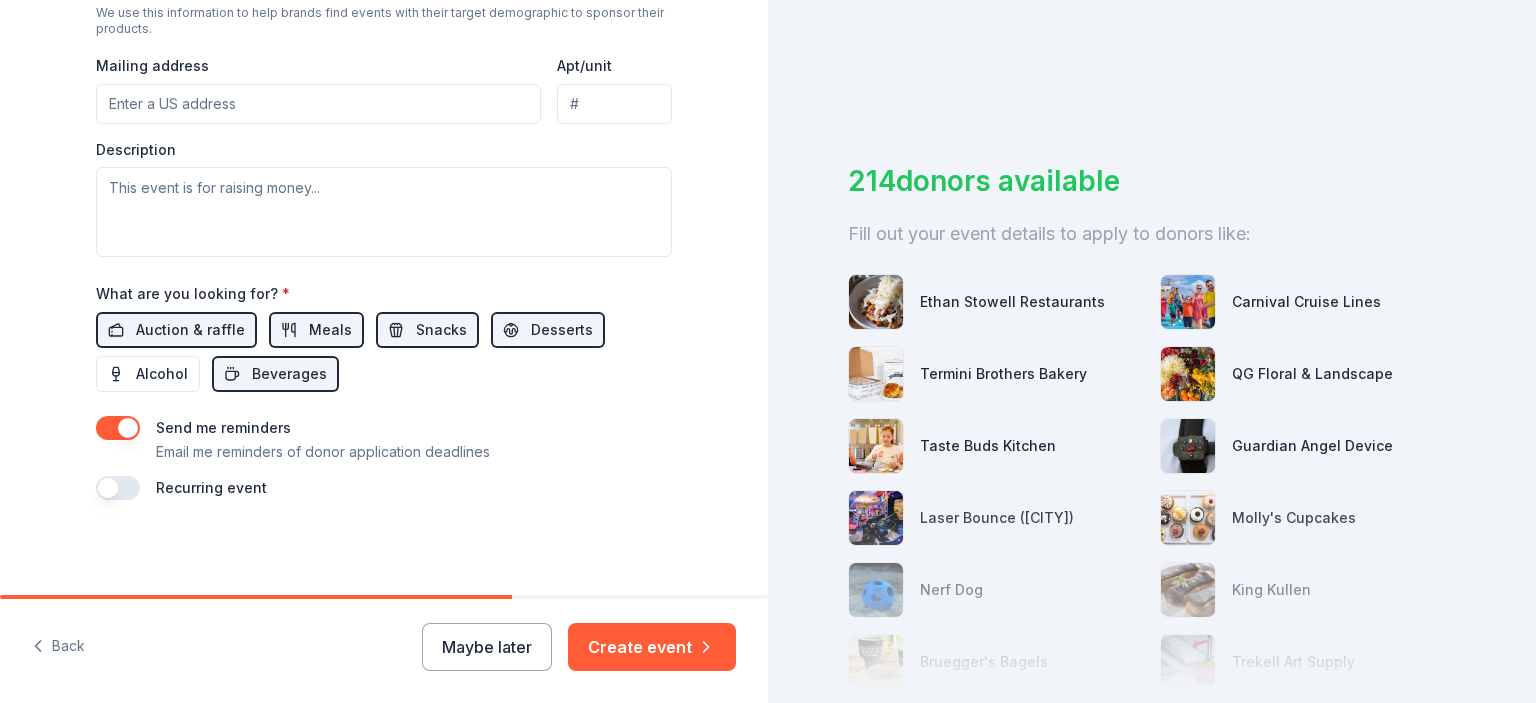 drag, startPoint x: 770, startPoint y: 421, endPoint x: 768, endPoint y: 373, distance: 48.04165 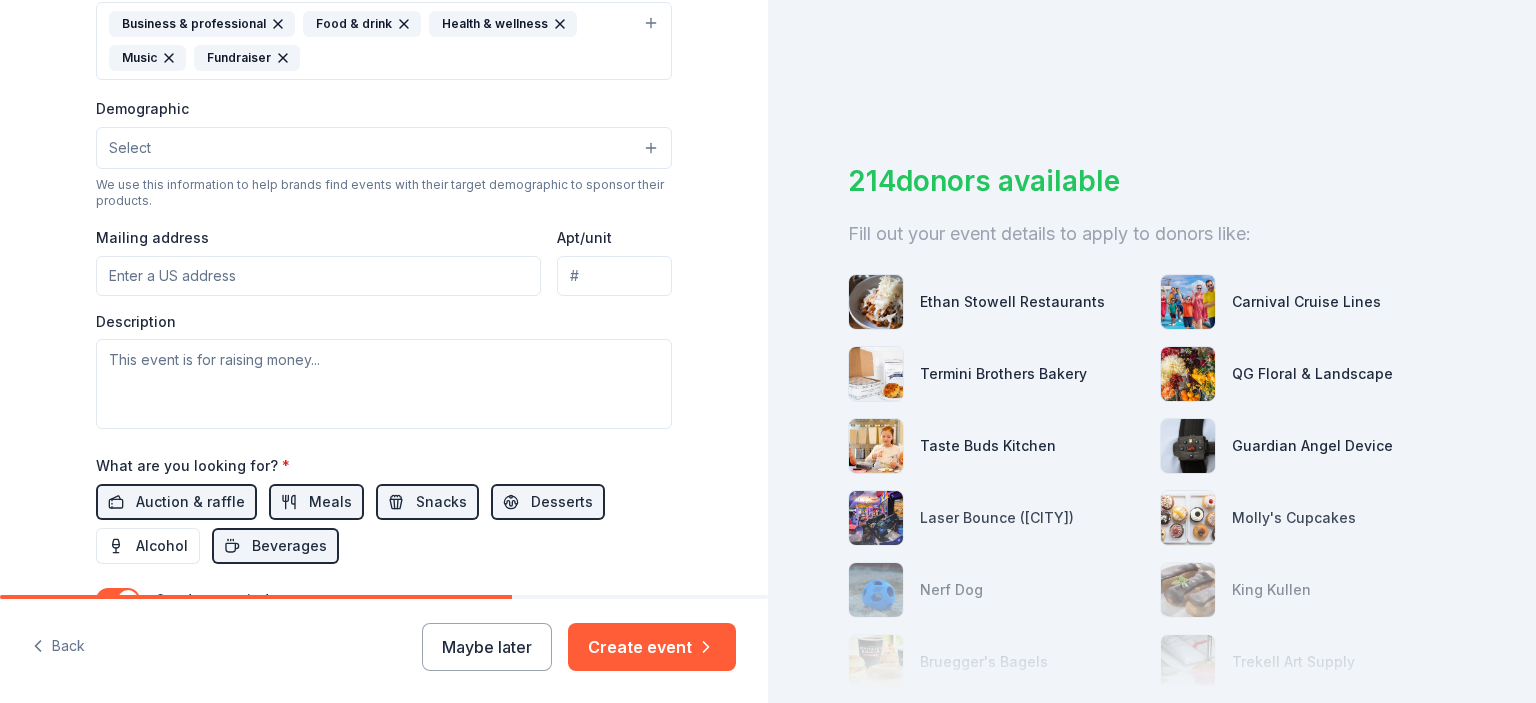 scroll, scrollTop: 581, scrollLeft: 0, axis: vertical 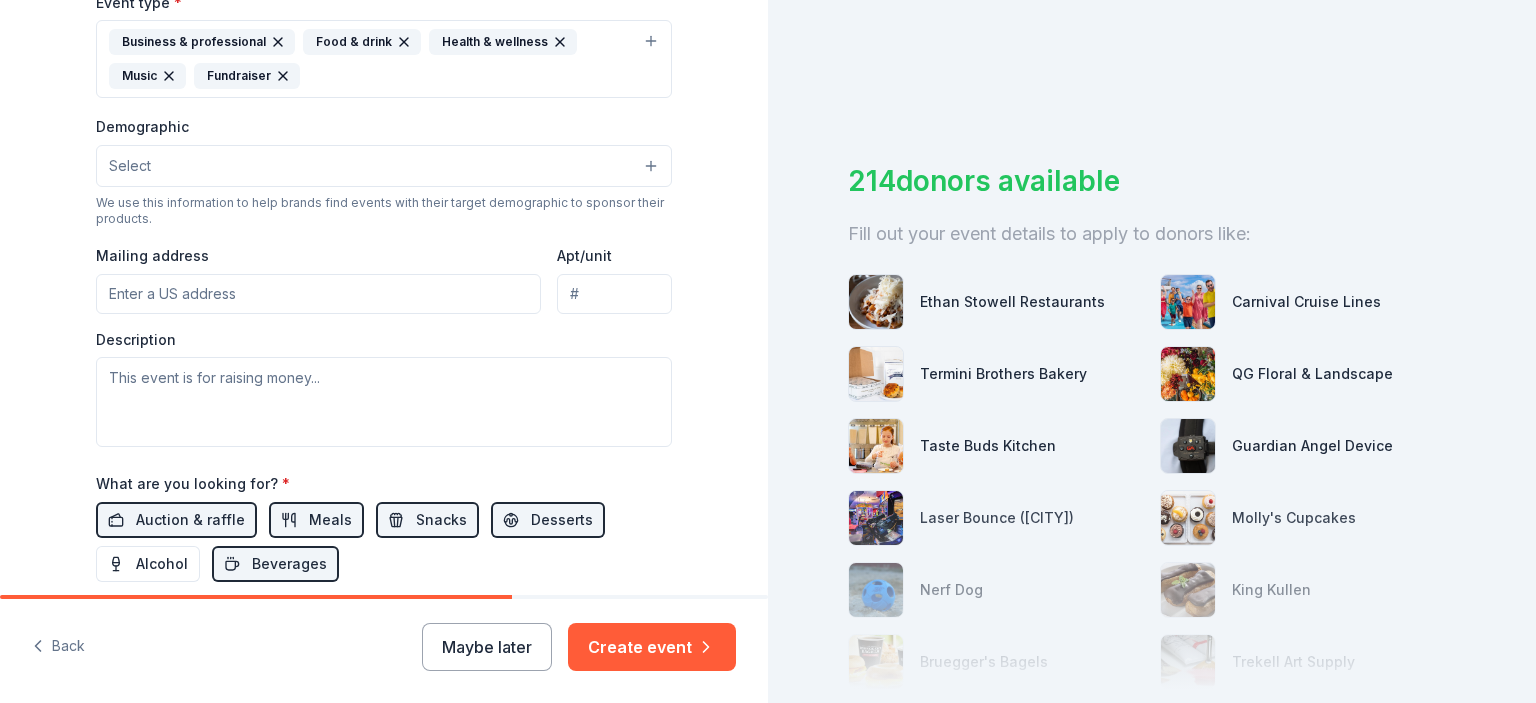 click on "Mailing address" at bounding box center (318, 294) 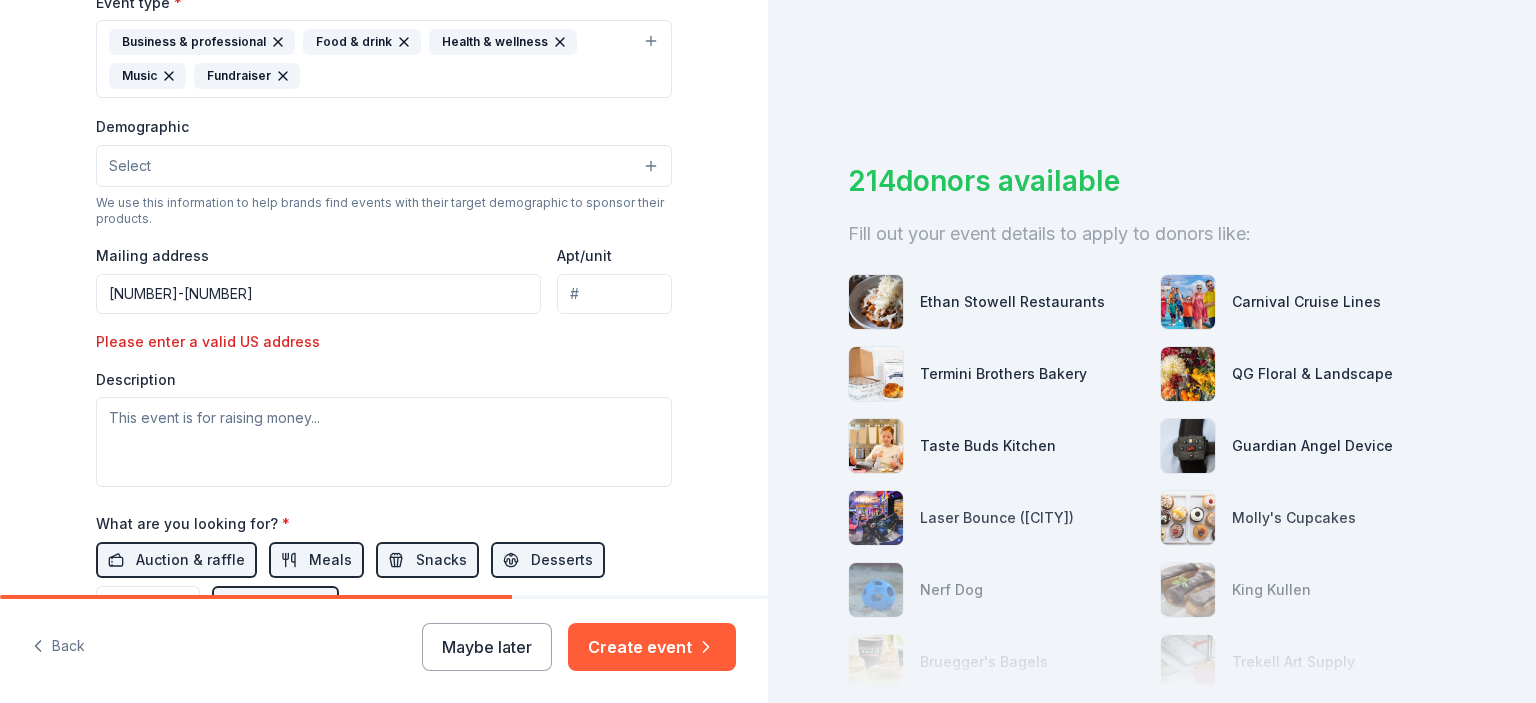 click on "[NUMBER]-[NUMBER]" at bounding box center [318, 294] 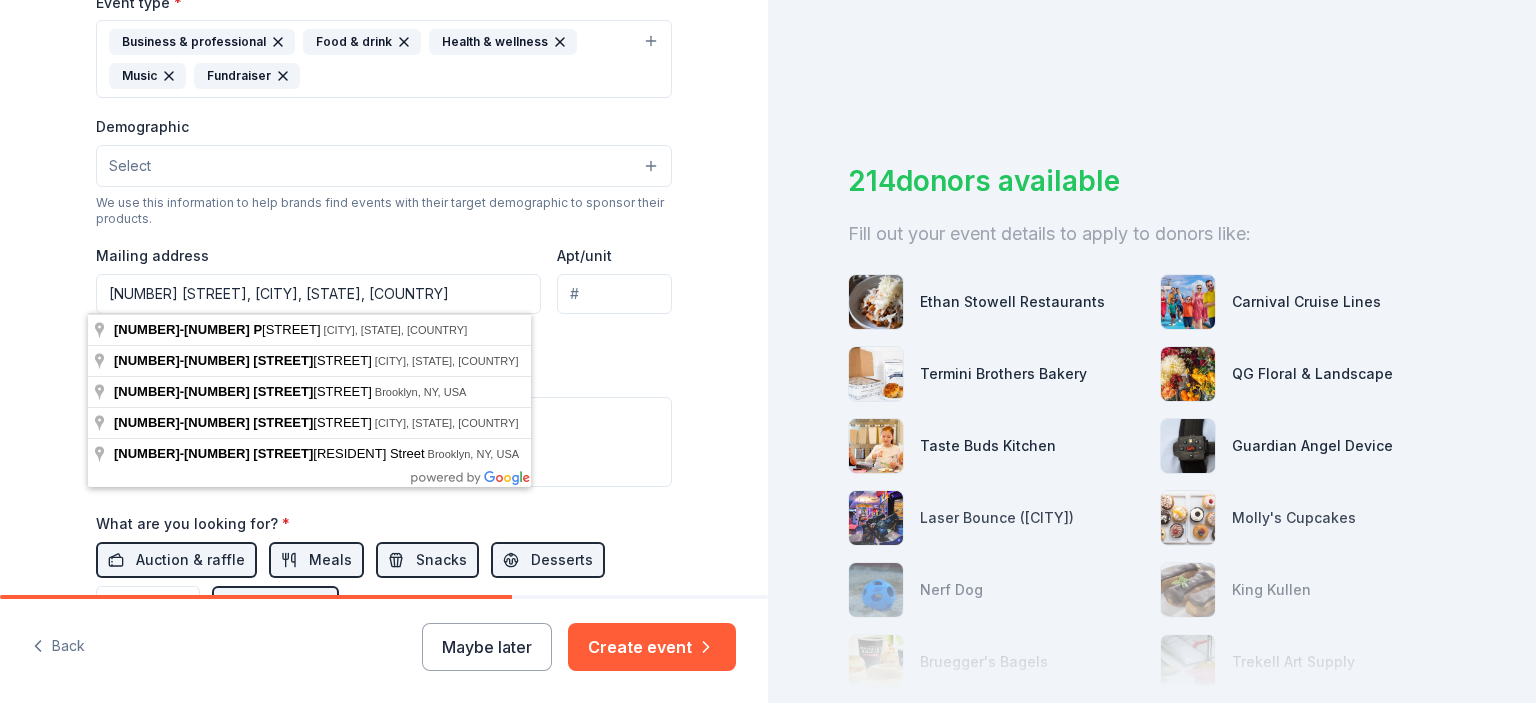 type on "[NUMBER] [STREET]" 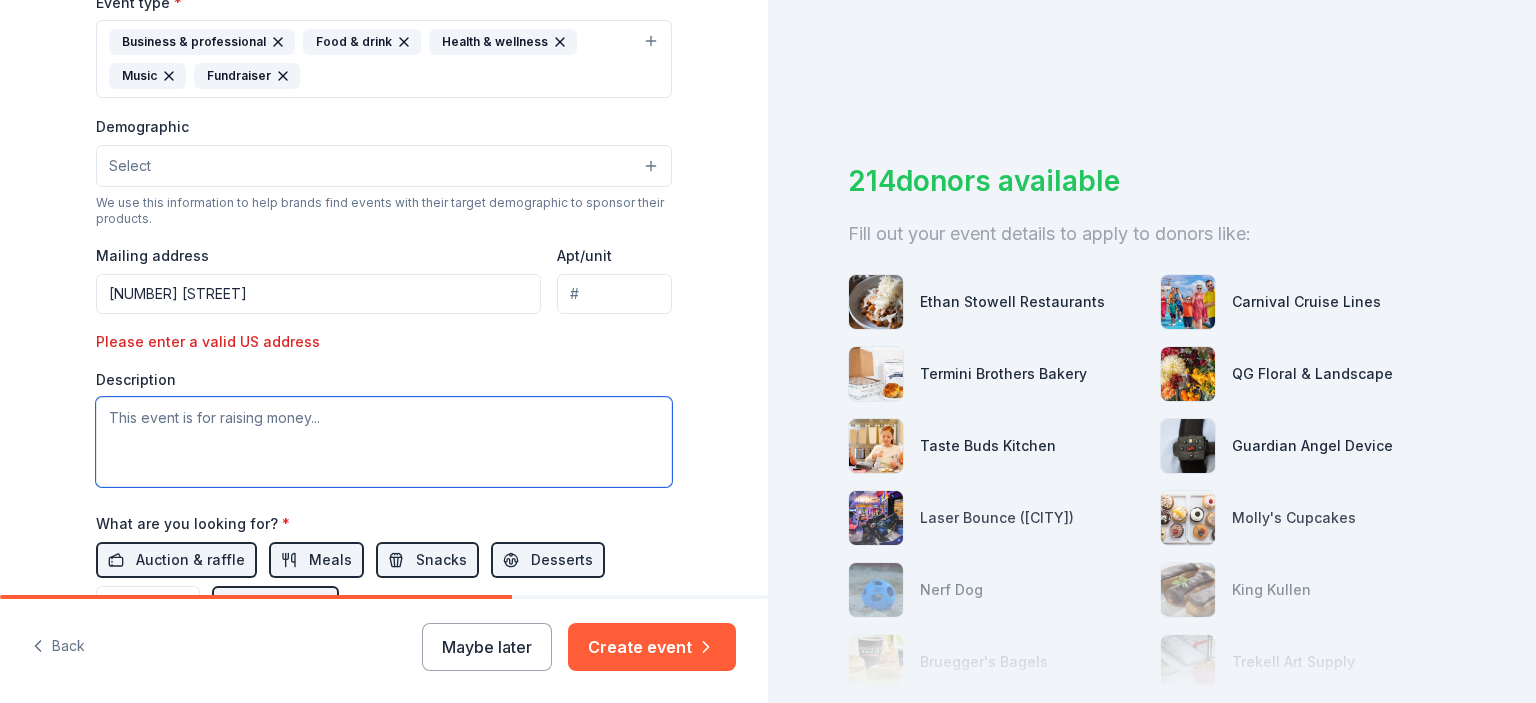 click at bounding box center (384, 442) 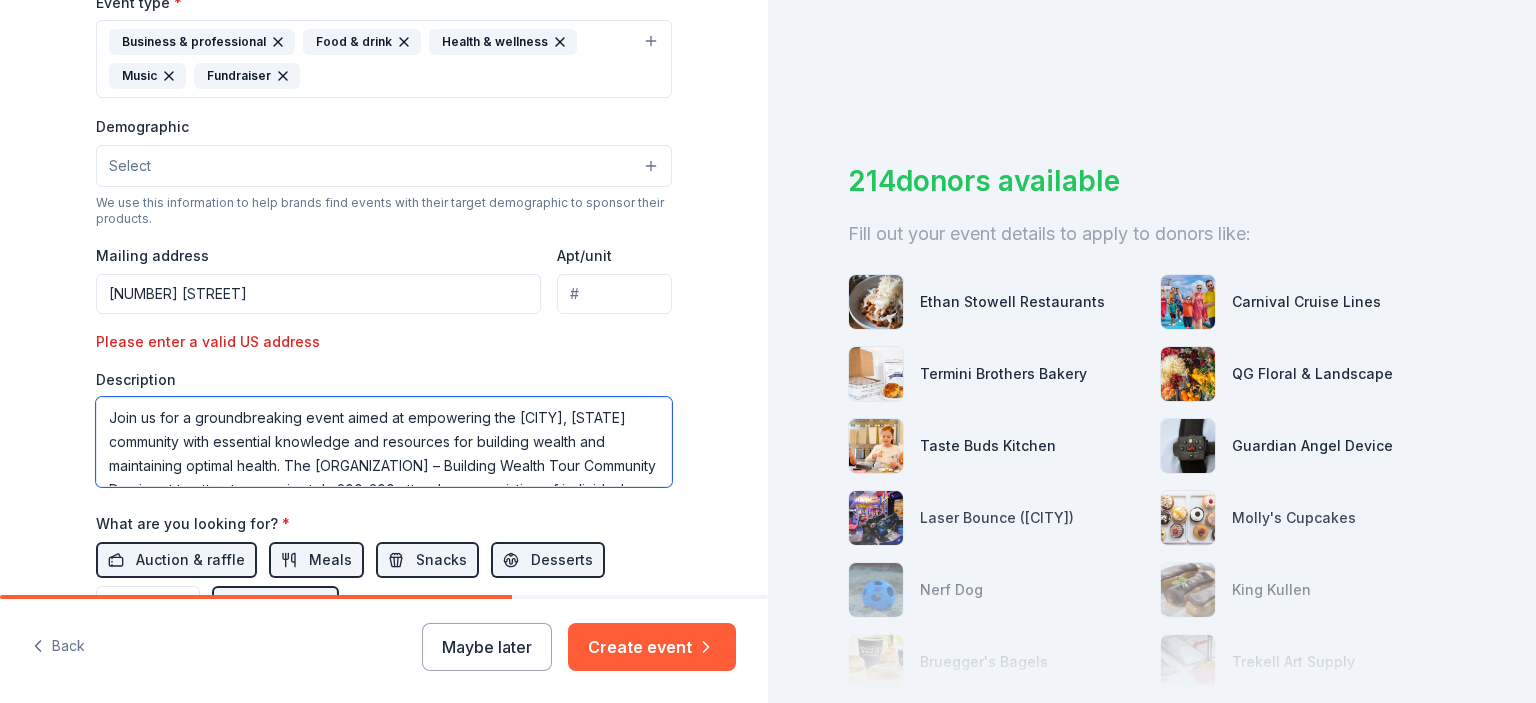 scroll, scrollTop: 108, scrollLeft: 0, axis: vertical 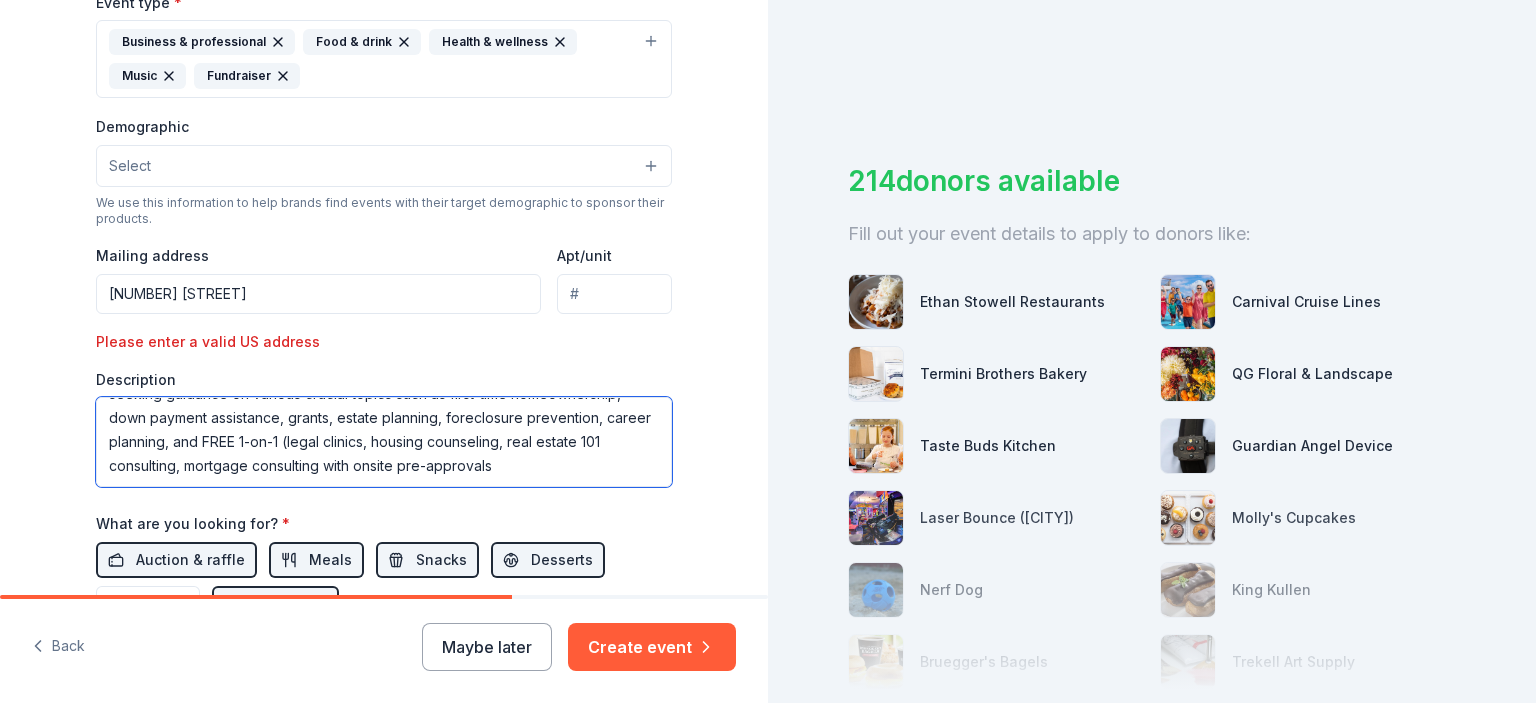 click on "Join us for a groundbreaking event aimed at empowering the [CITY], [STATE] community with essential knowledge and resources for building wealth and maintaining optimal health. The [ORGANIZATION] – Building Wealth Tour Community Day is set to attract approximately 200-300 attendees, consisting of individuals seeking guidance on various crucial topics such as first-time homeownership, down payment assistance, grants, estate planning, foreclosure prevention, career planning, and FREE 1-on-1 (legal clinics, housing counseling, real estate 101 consulting, mortgage consulting with onsite pre-approvals" at bounding box center [384, 442] 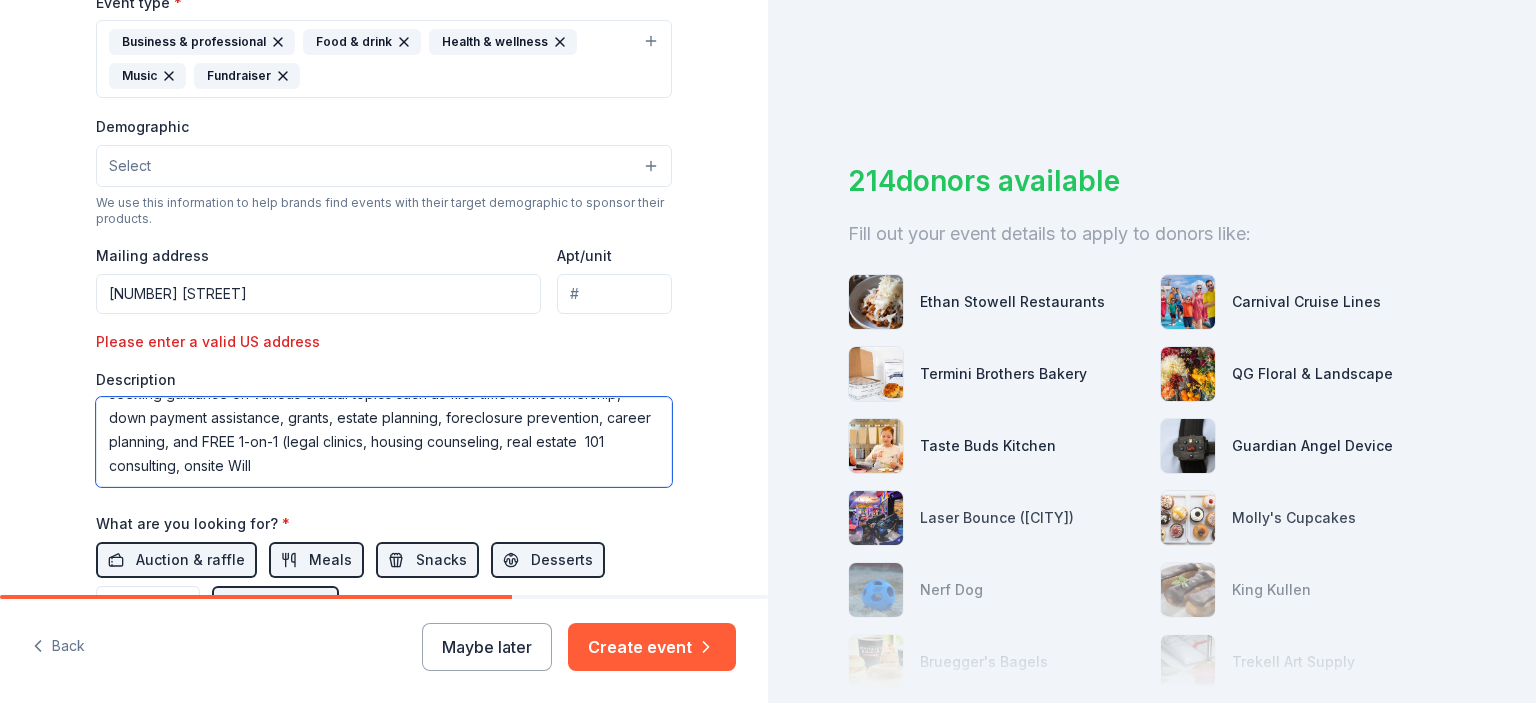 type on "Join us for a groundbreaking event aimed at empowering the [CITY], [STATE] community with essential knowledge and resources for building wealth and maintaining optimal health. The [ORGANIZATION] – Building Wealth Tour Community Day is set to attract approximately 200-300 attendees, consisting of individuals seeking guidance on various crucial topics such as first-time homeownership, down payment assistance, grants, estate planning, foreclosure prevention, career planning, and FREE 1-on-1 (legal clinics, housing counseling, real estate  101 consulting, onsite Will" 